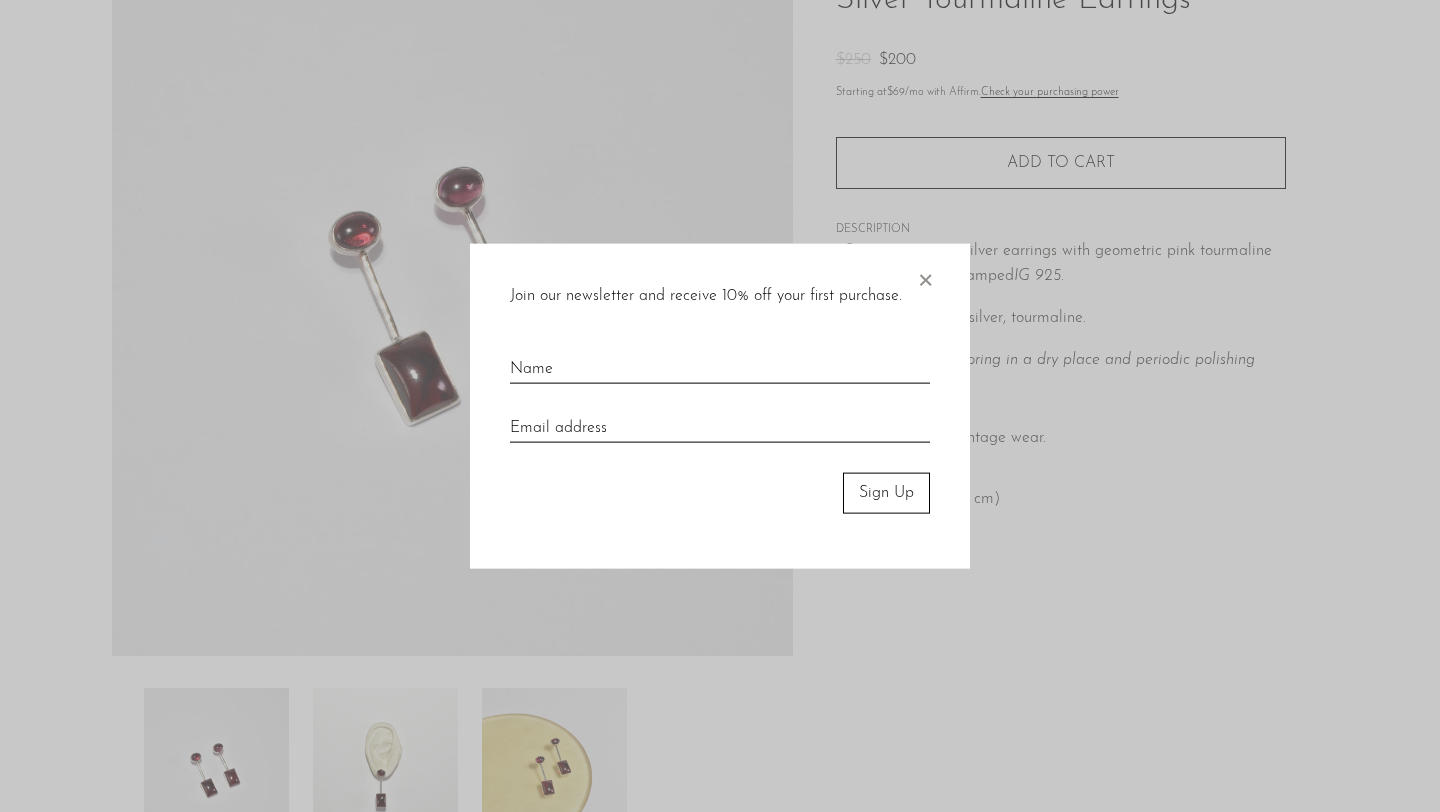 scroll, scrollTop: 160, scrollLeft: 0, axis: vertical 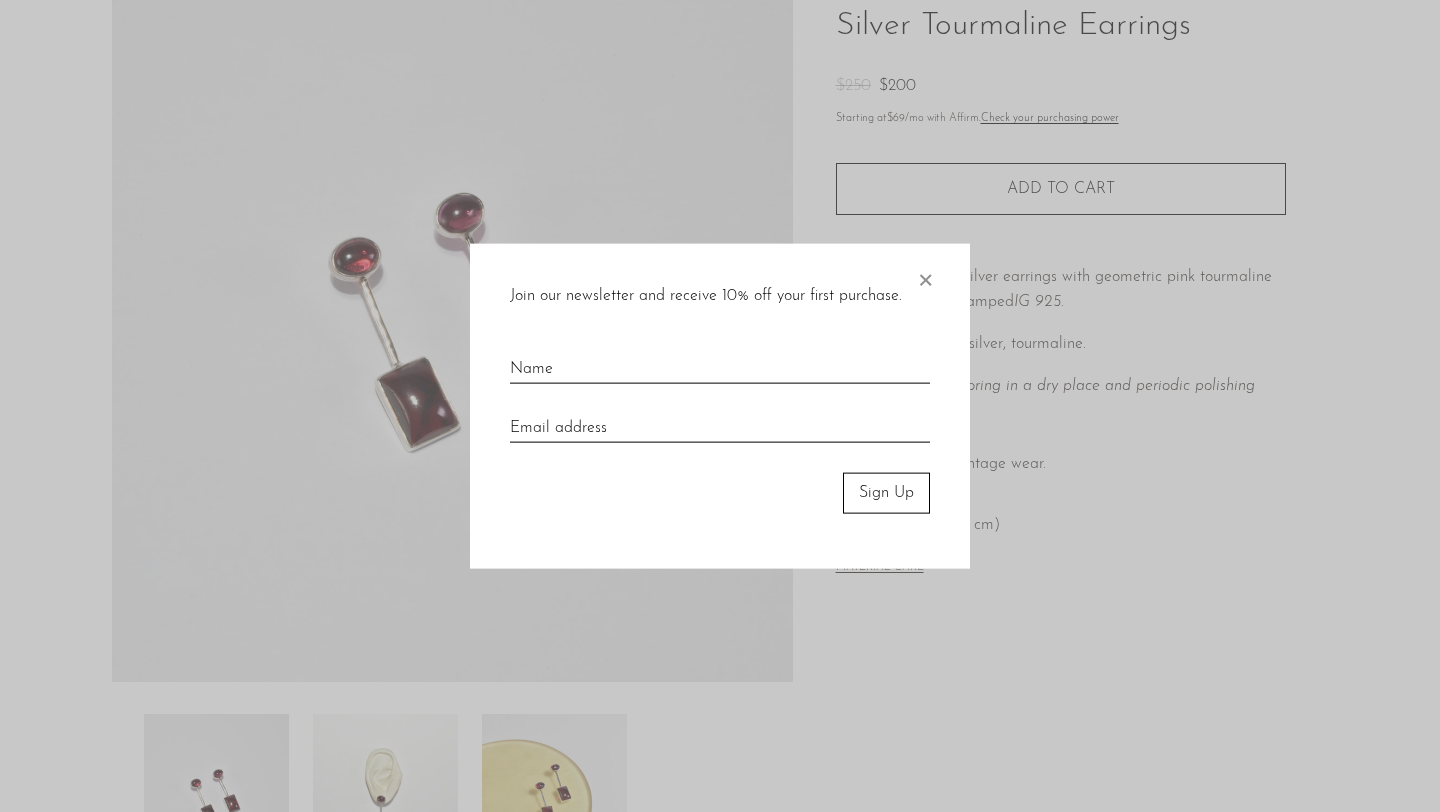 click on "×" at bounding box center (925, 276) 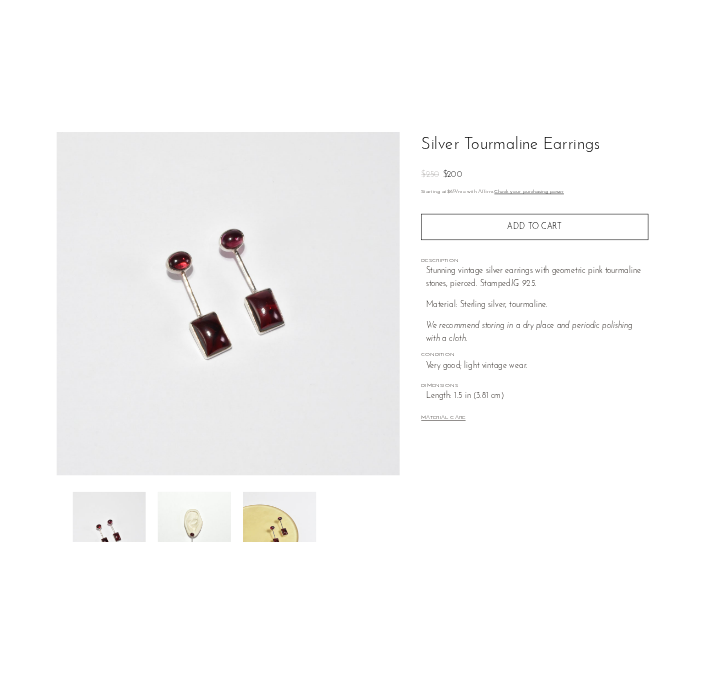 scroll, scrollTop: 0, scrollLeft: 0, axis: both 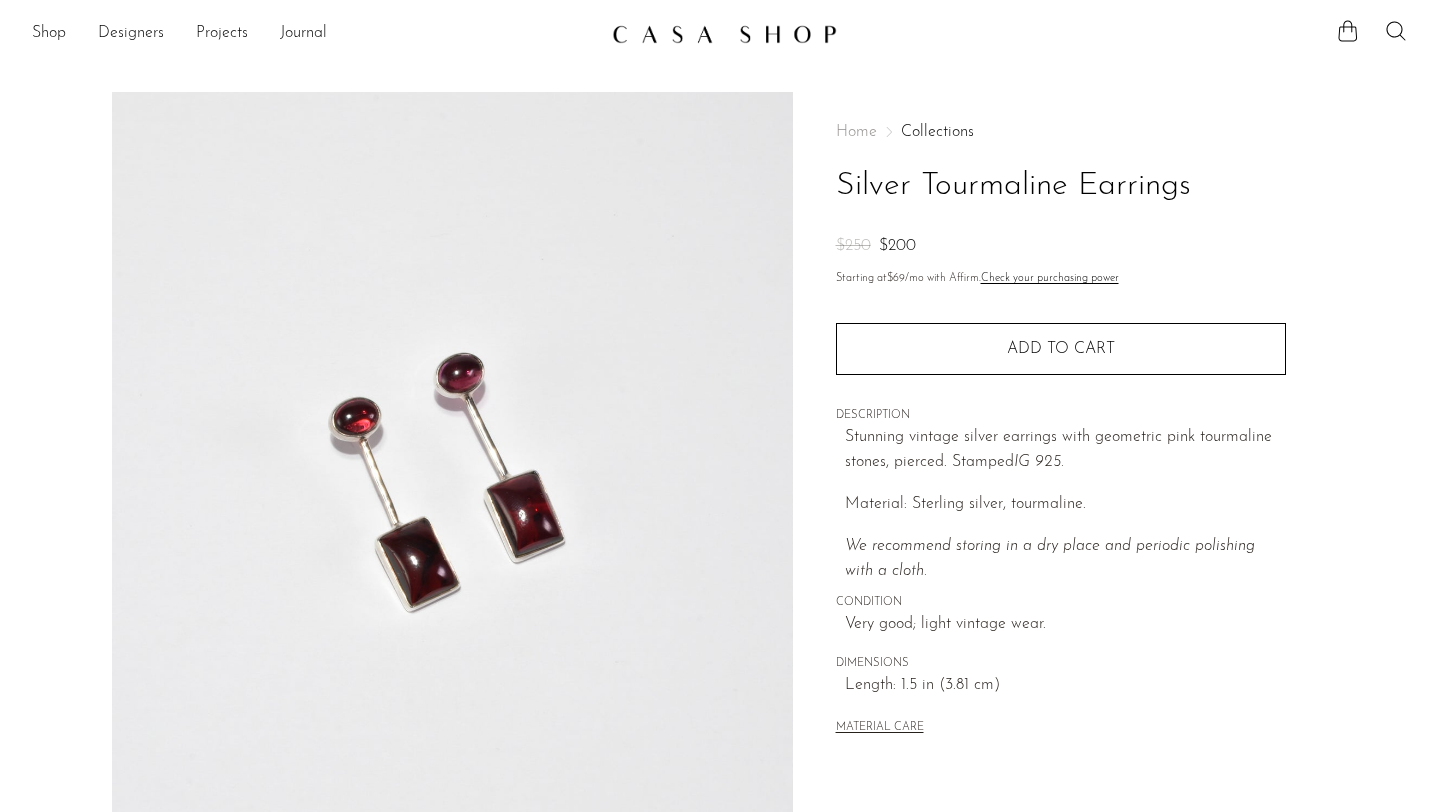 click on "Shop" at bounding box center (49, 34) 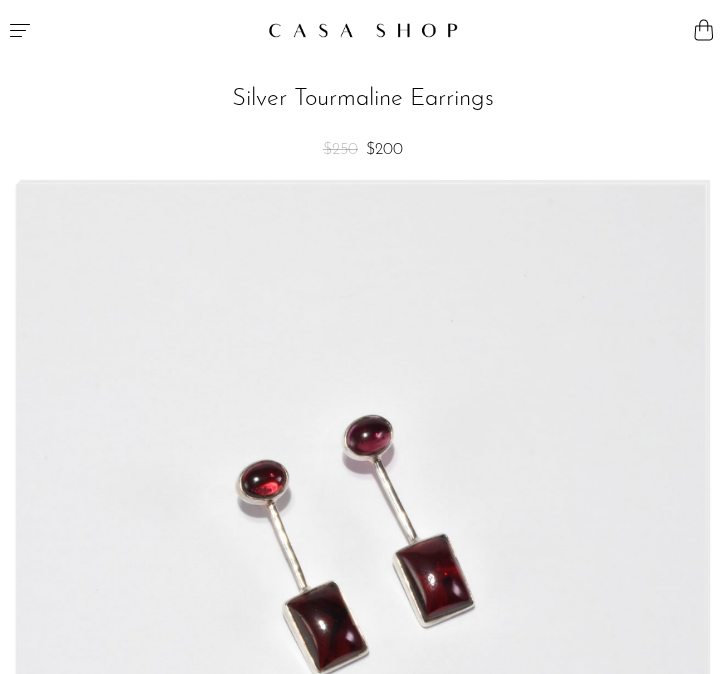 click 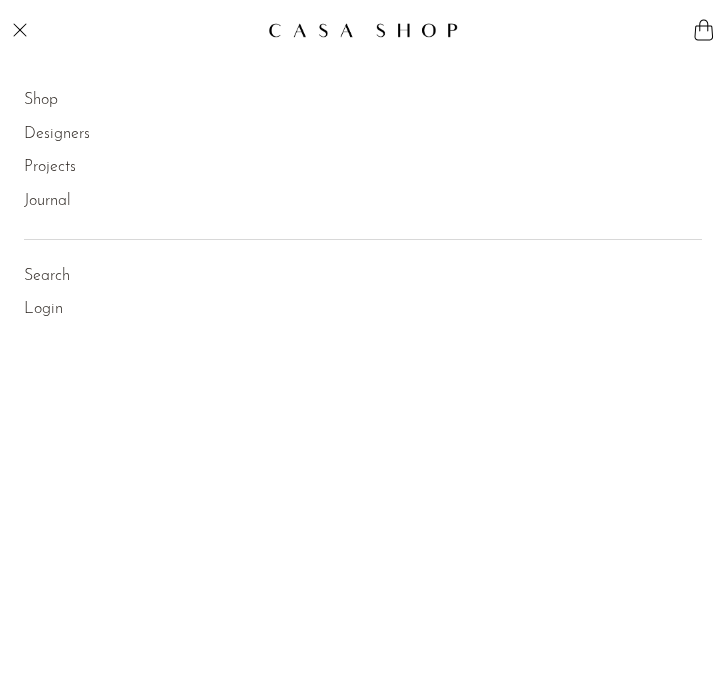 click on "Shop" at bounding box center [41, 101] 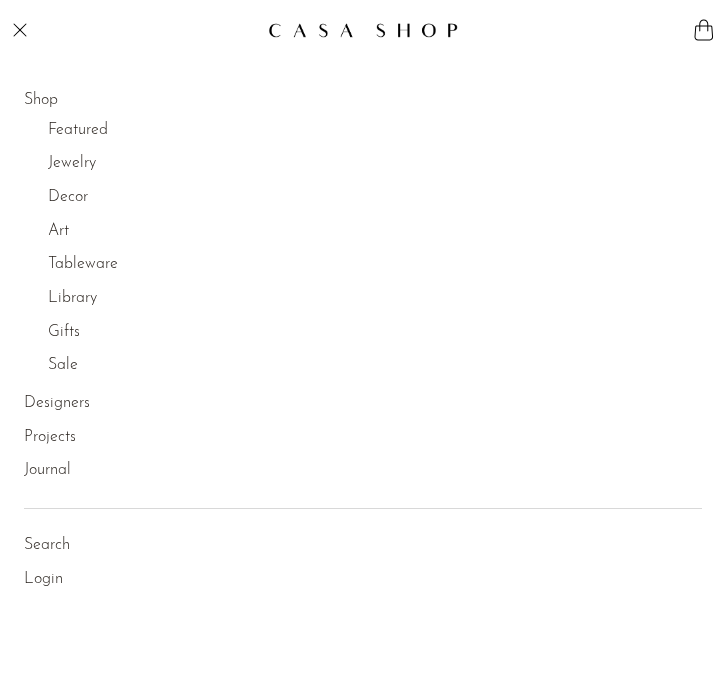 click on "Art" at bounding box center (58, 232) 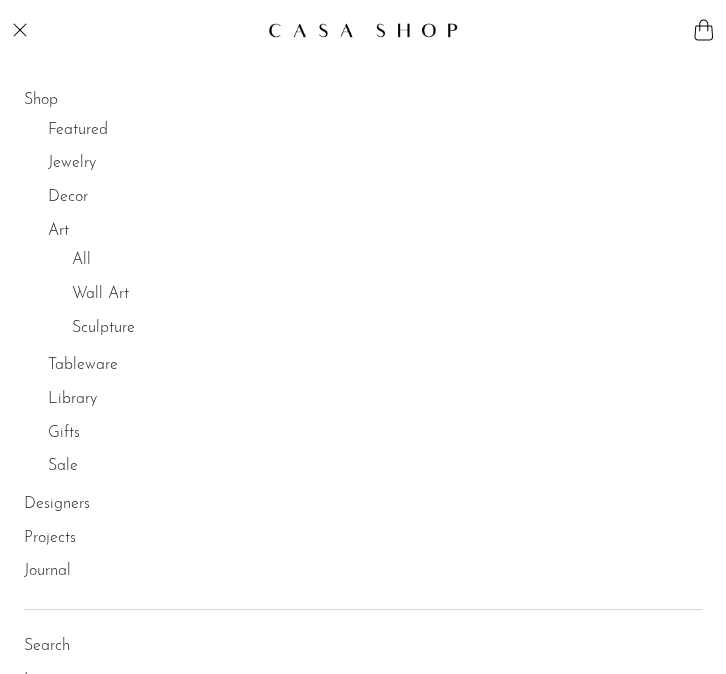 click on "All" at bounding box center (81, 261) 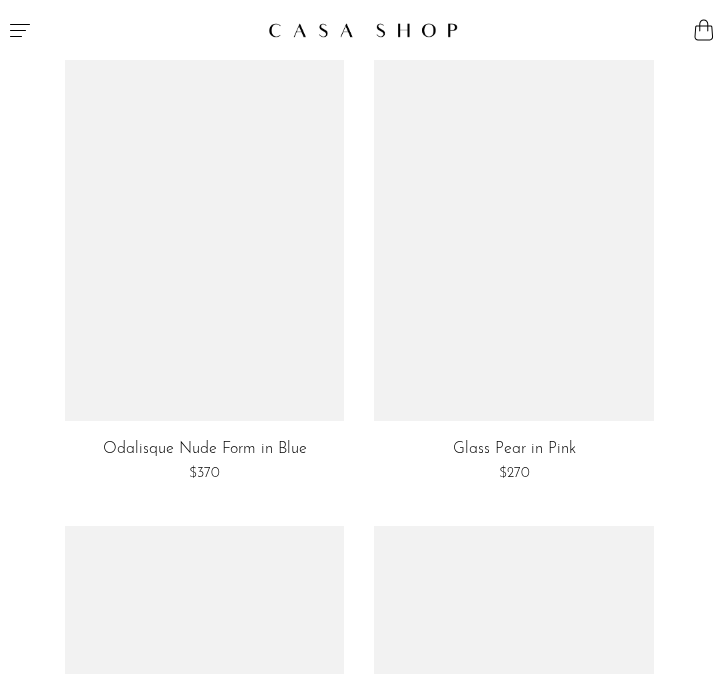 scroll, scrollTop: 8363, scrollLeft: 0, axis: vertical 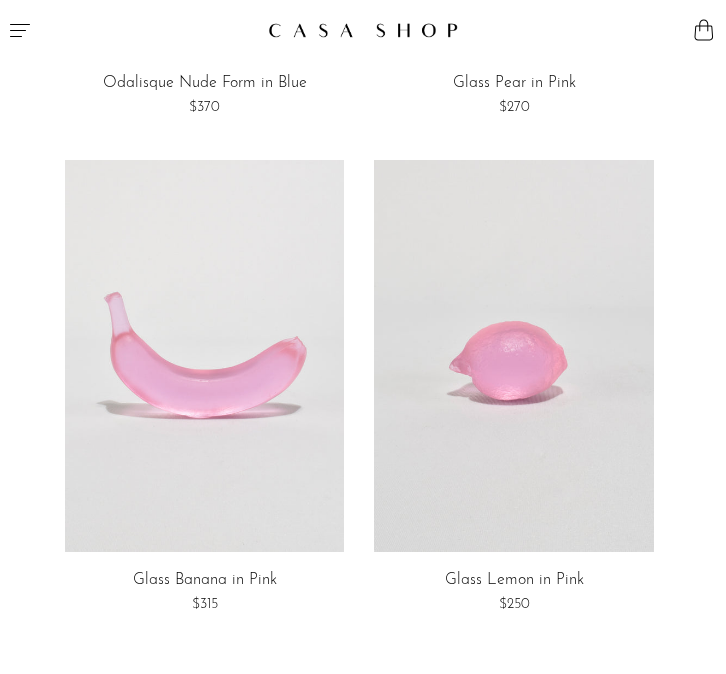 click 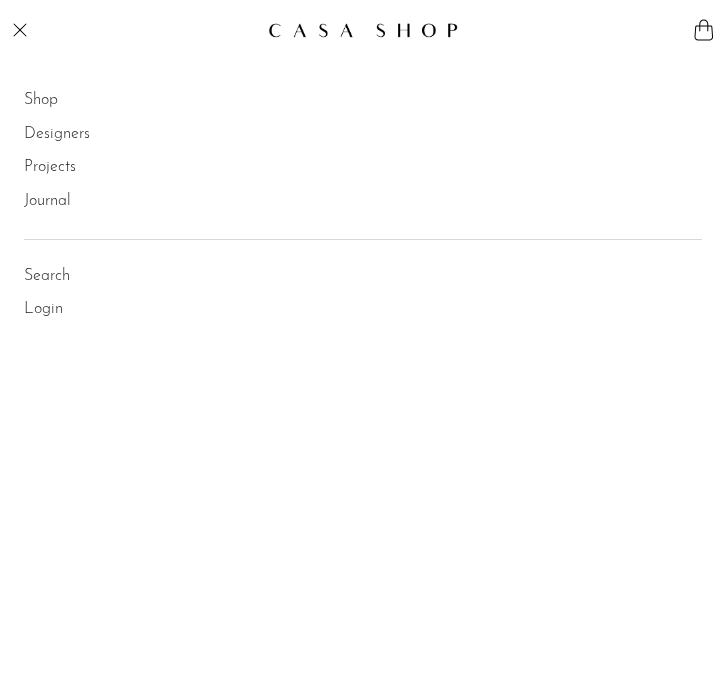 click on "Shop" at bounding box center (41, 101) 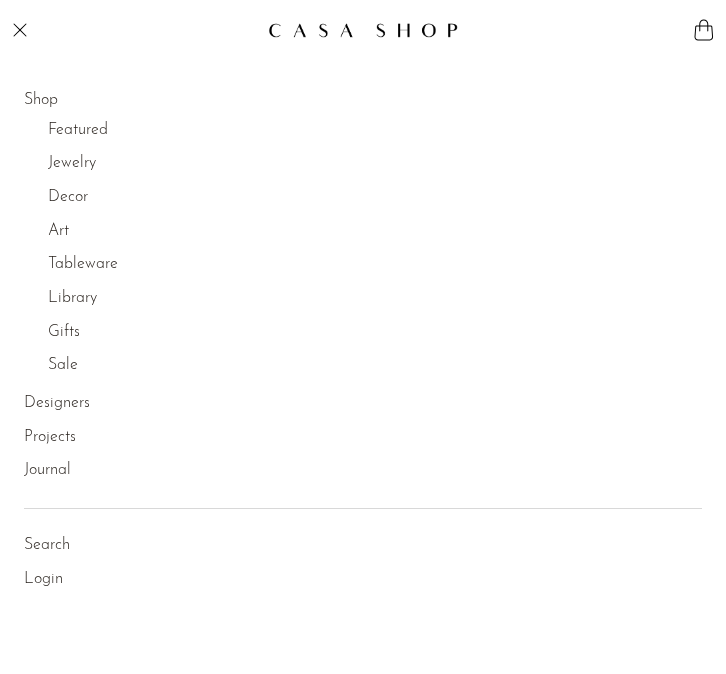 click on "Tableware" at bounding box center [83, 265] 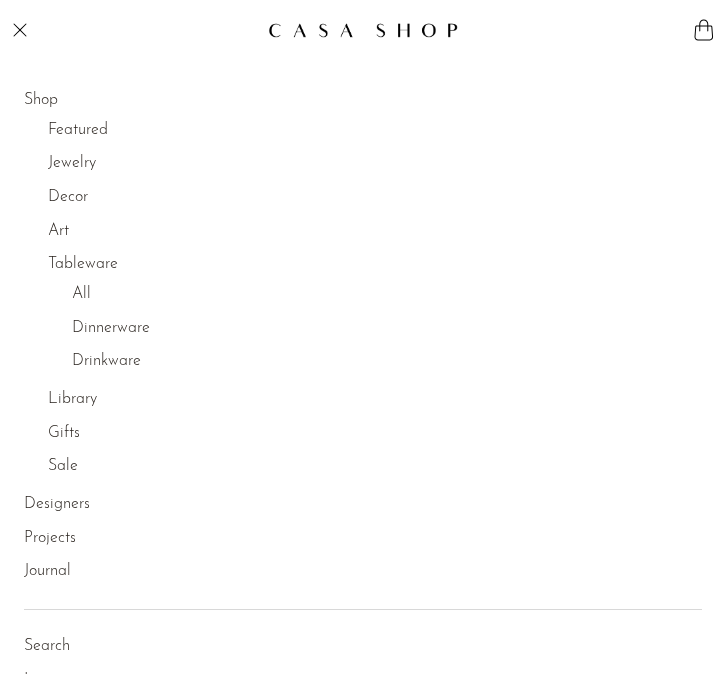 click on "All" at bounding box center (81, 295) 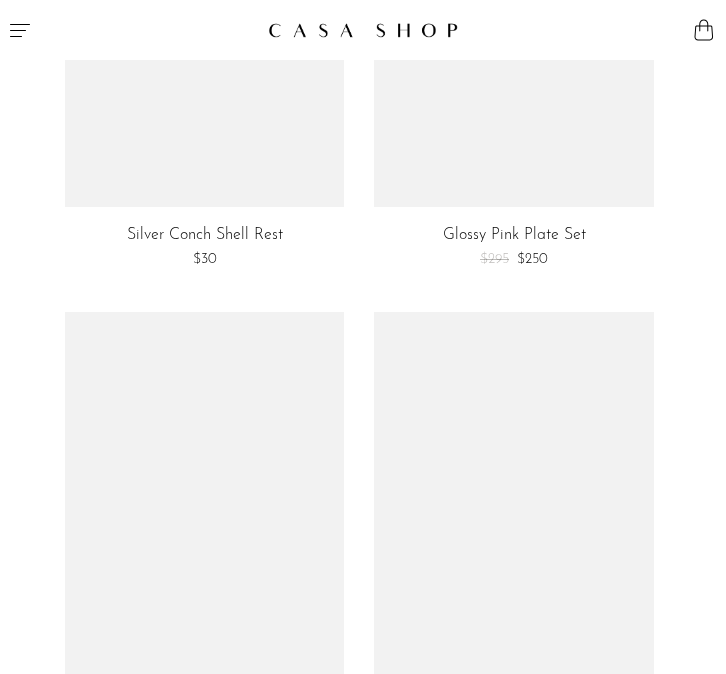 scroll, scrollTop: 8359, scrollLeft: 0, axis: vertical 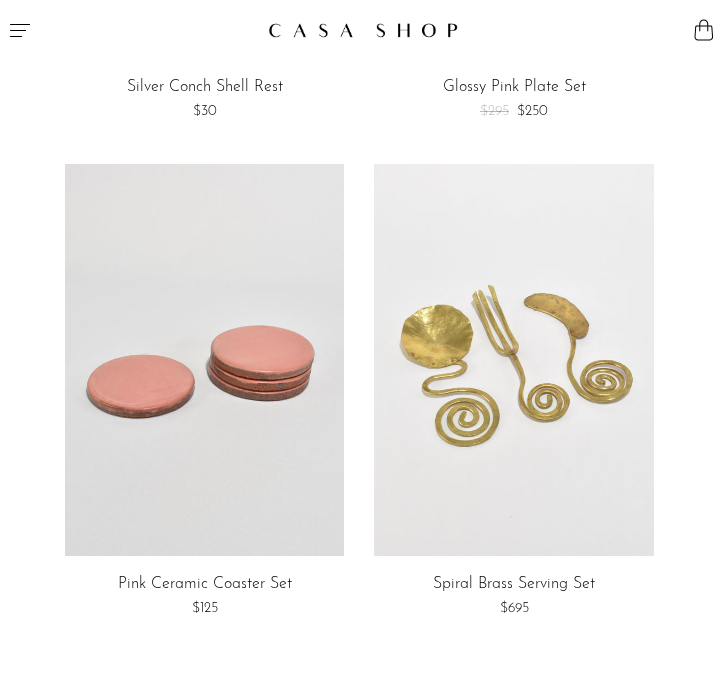 click 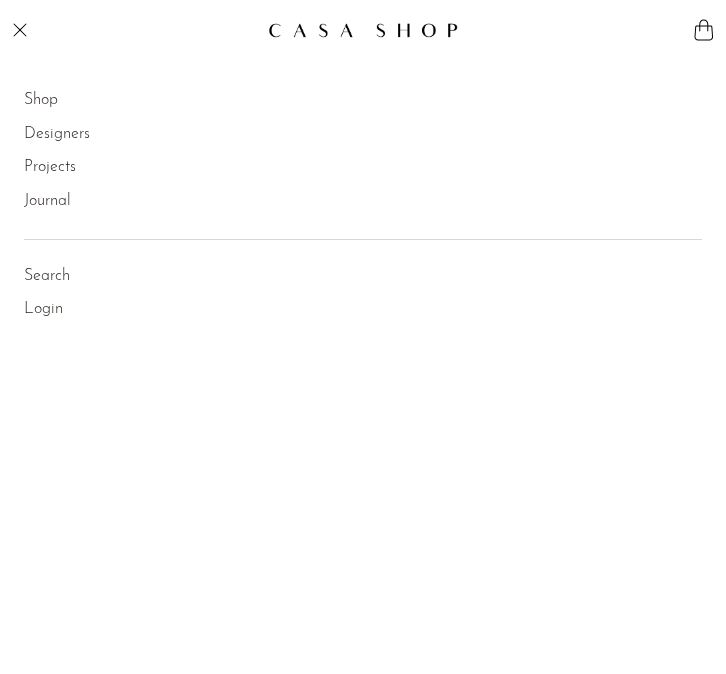 click on "Shop" at bounding box center [41, 101] 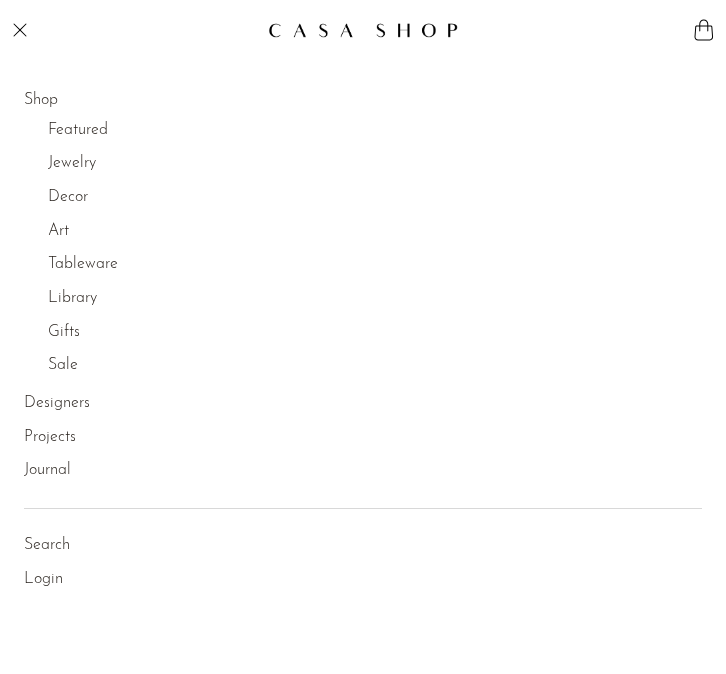 click on "Gifts" at bounding box center (64, 333) 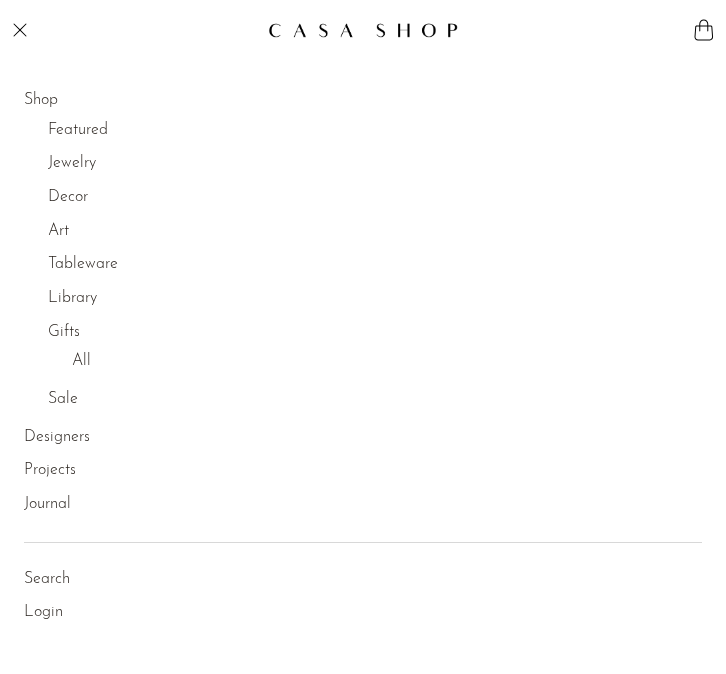 click on "All" at bounding box center (81, 362) 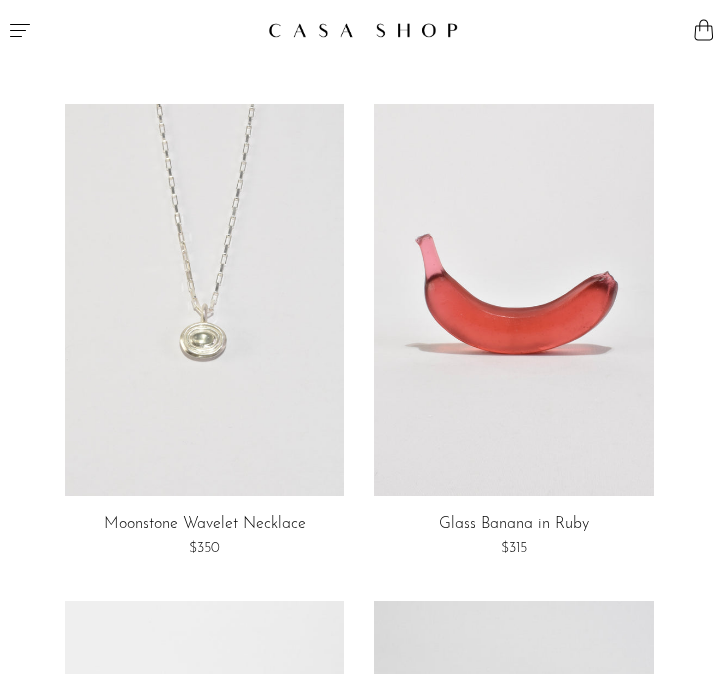 scroll, scrollTop: 1137, scrollLeft: 0, axis: vertical 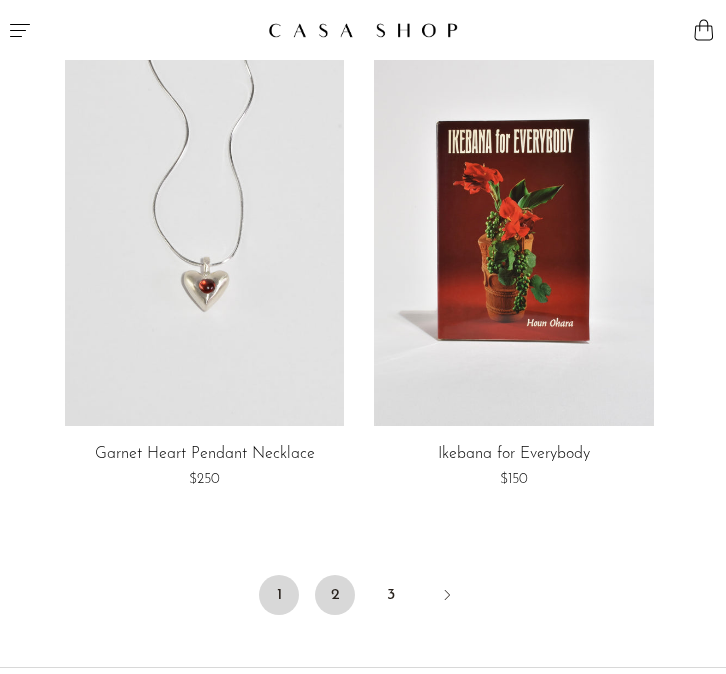 click on "2" at bounding box center [335, 595] 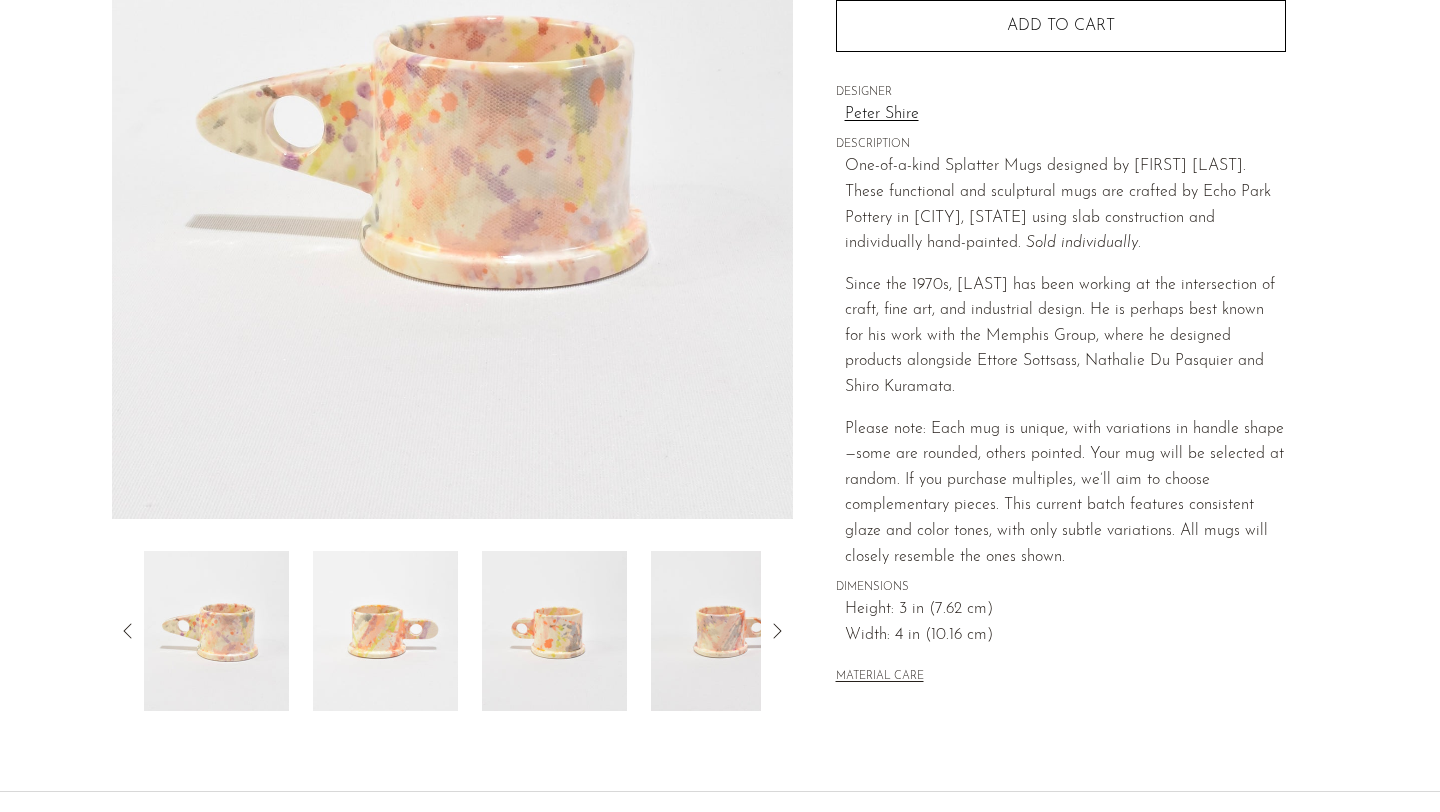 scroll, scrollTop: 345, scrollLeft: 0, axis: vertical 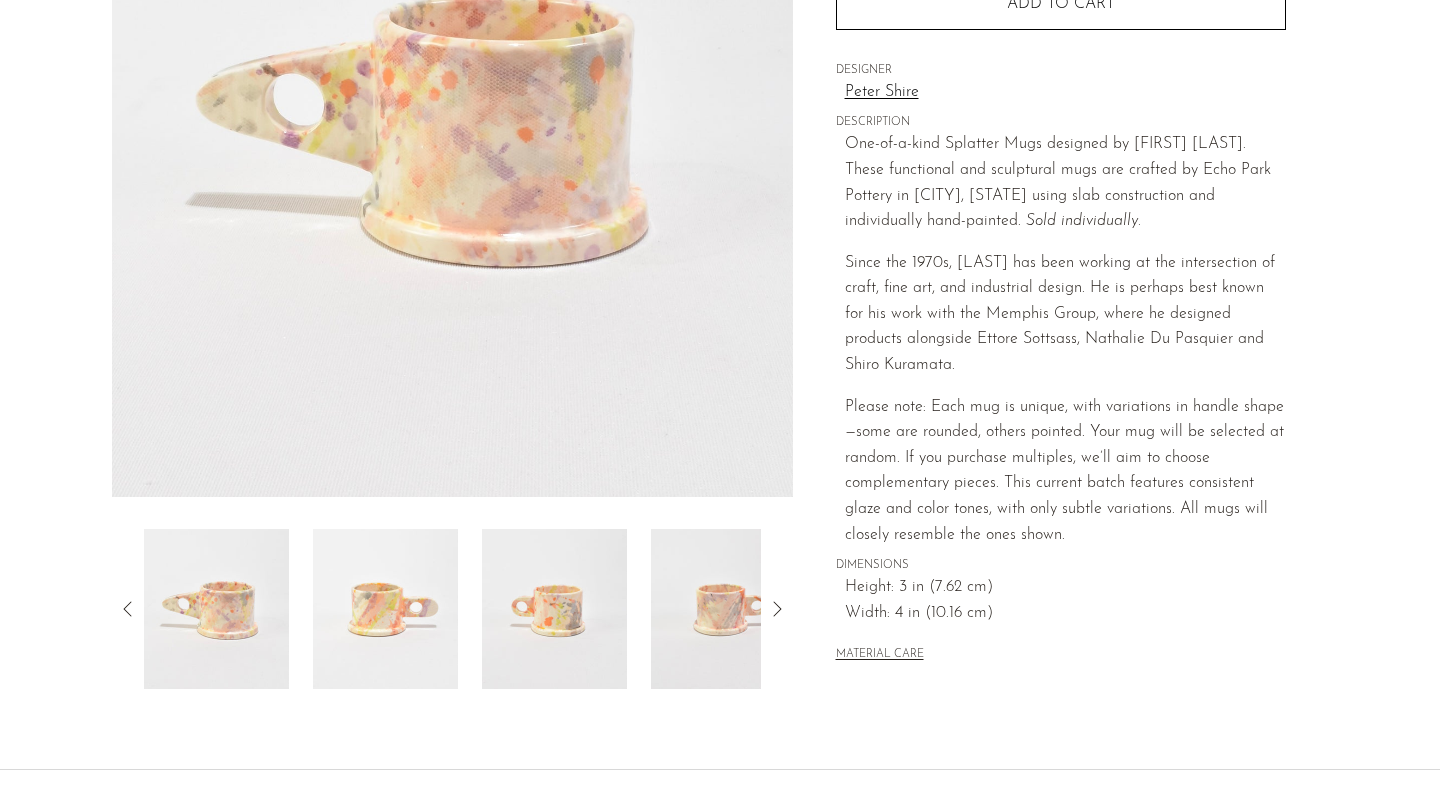 click 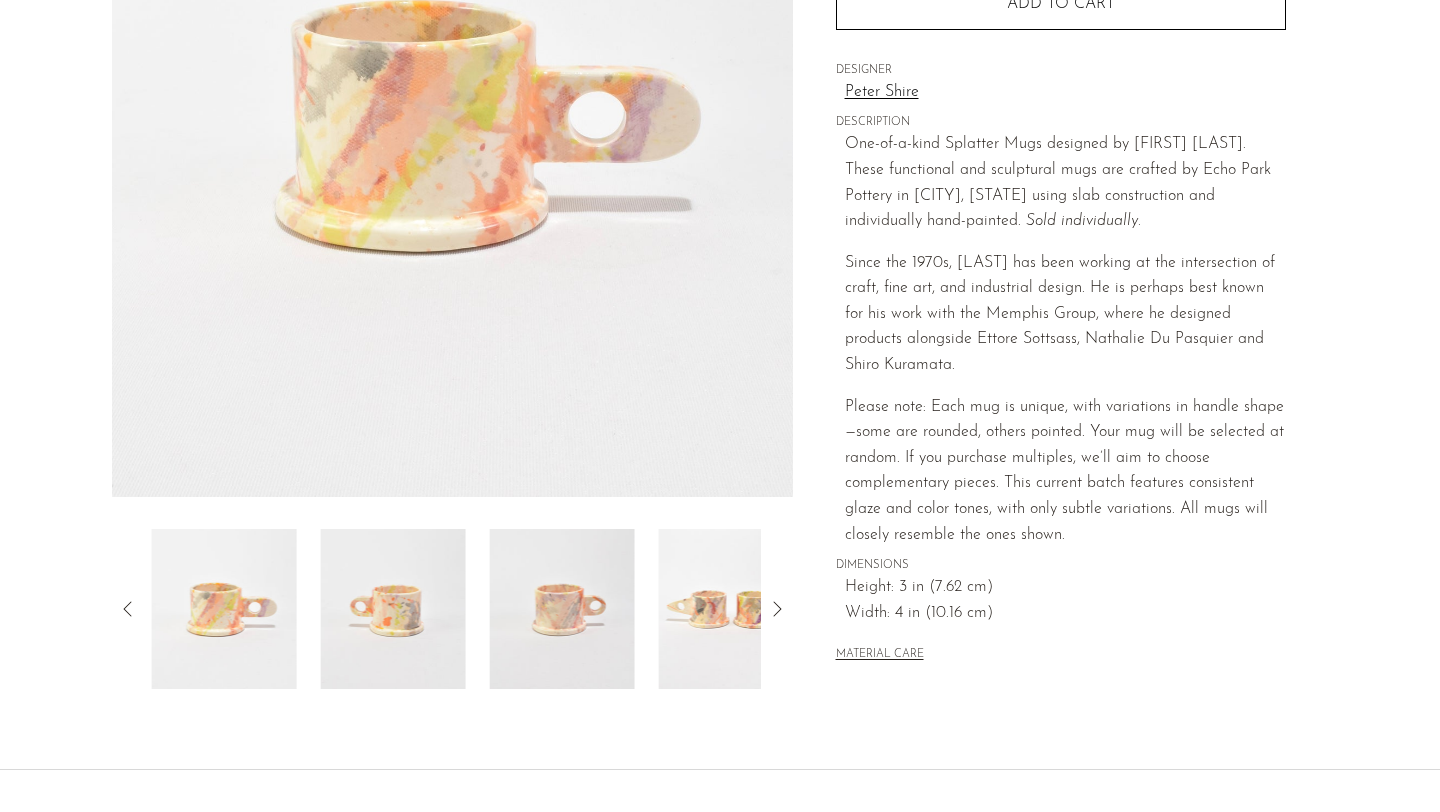 click 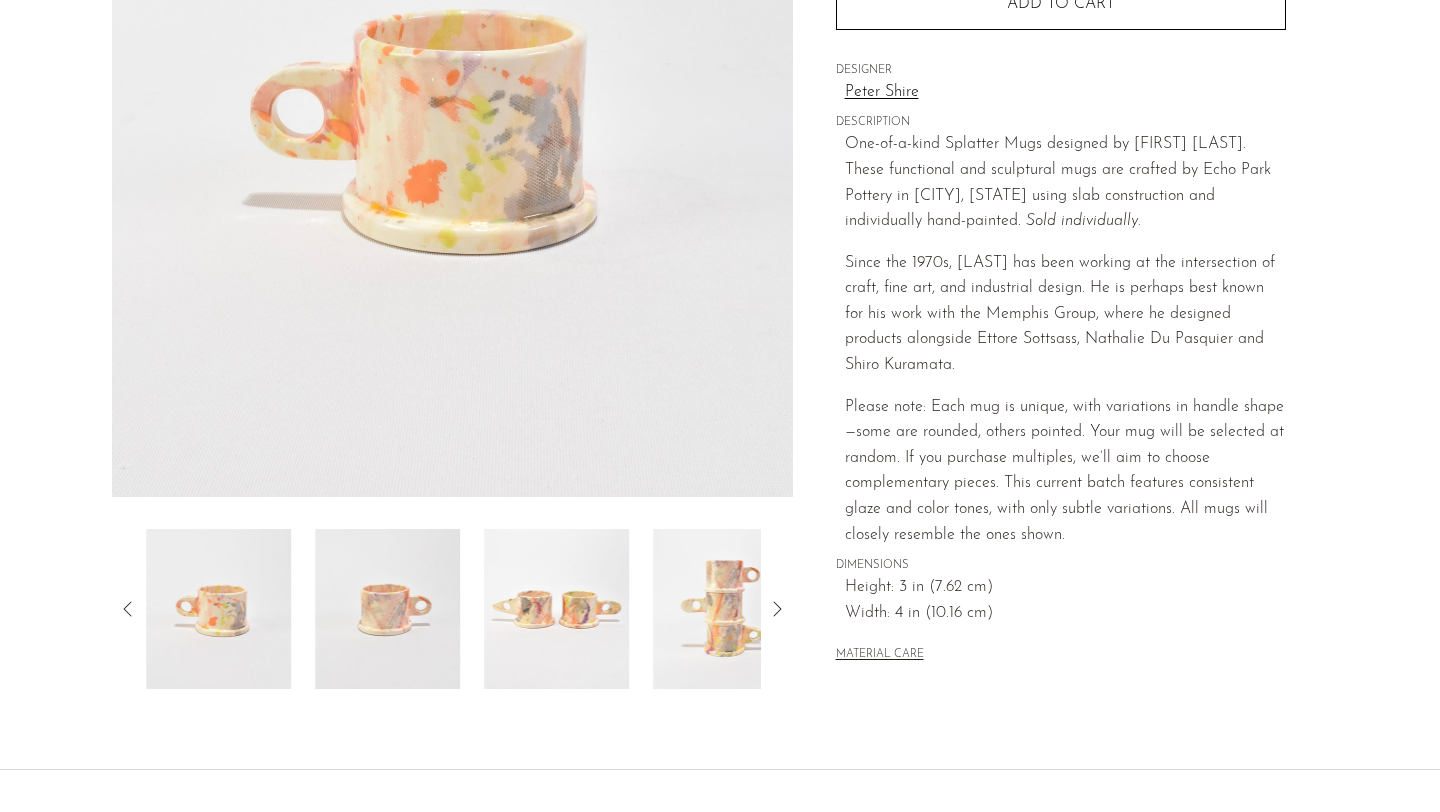 click 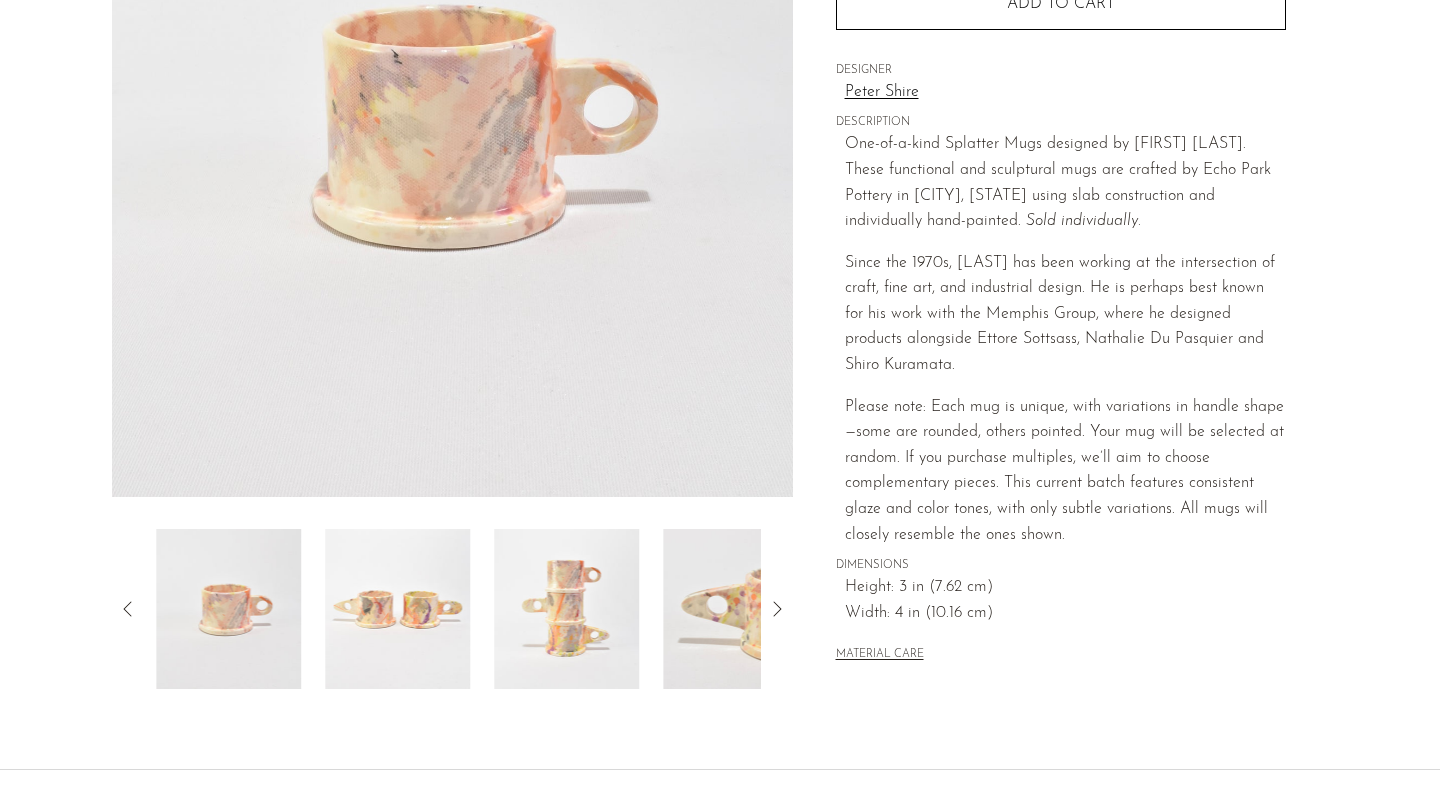 click 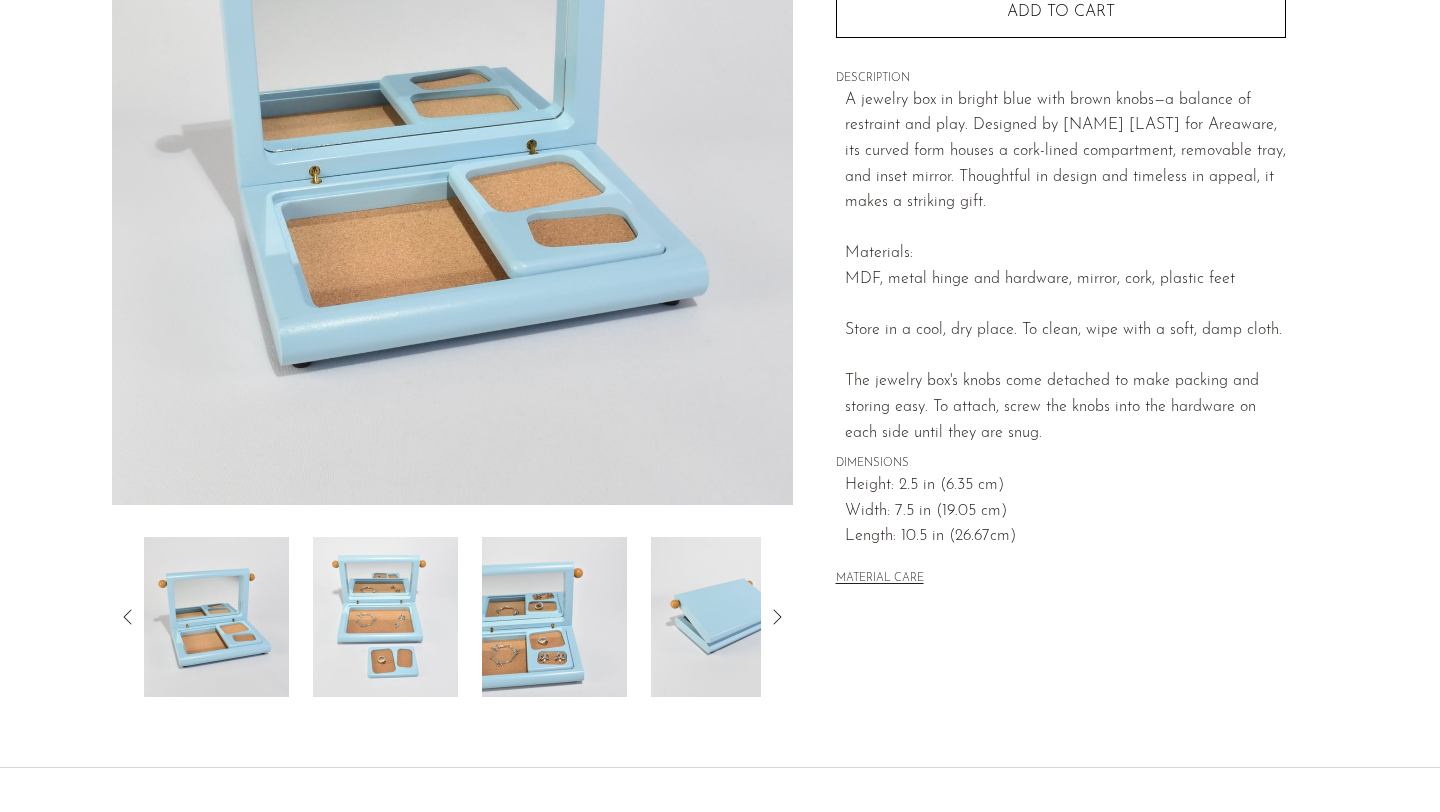 scroll, scrollTop: 377, scrollLeft: 0, axis: vertical 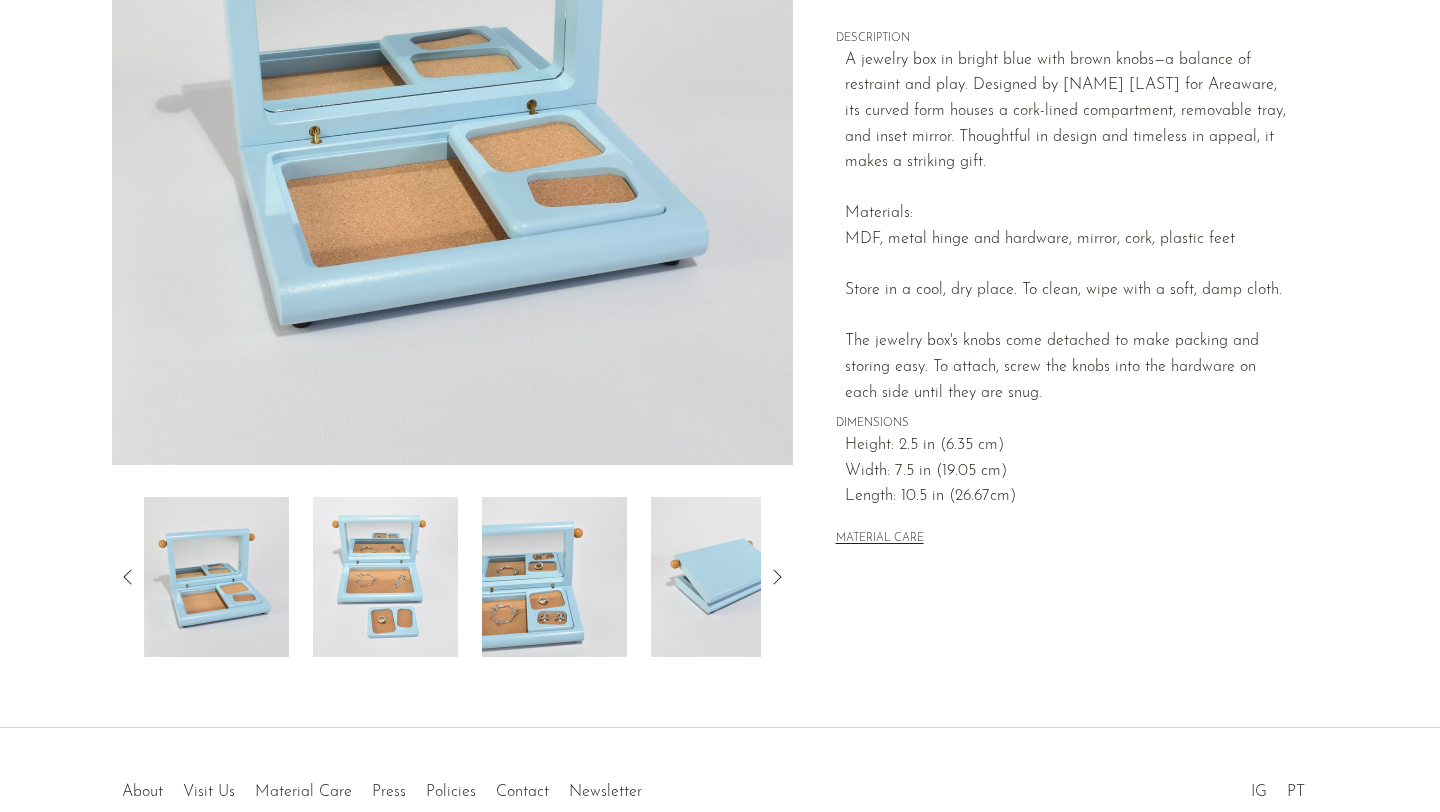 click at bounding box center [554, 577] 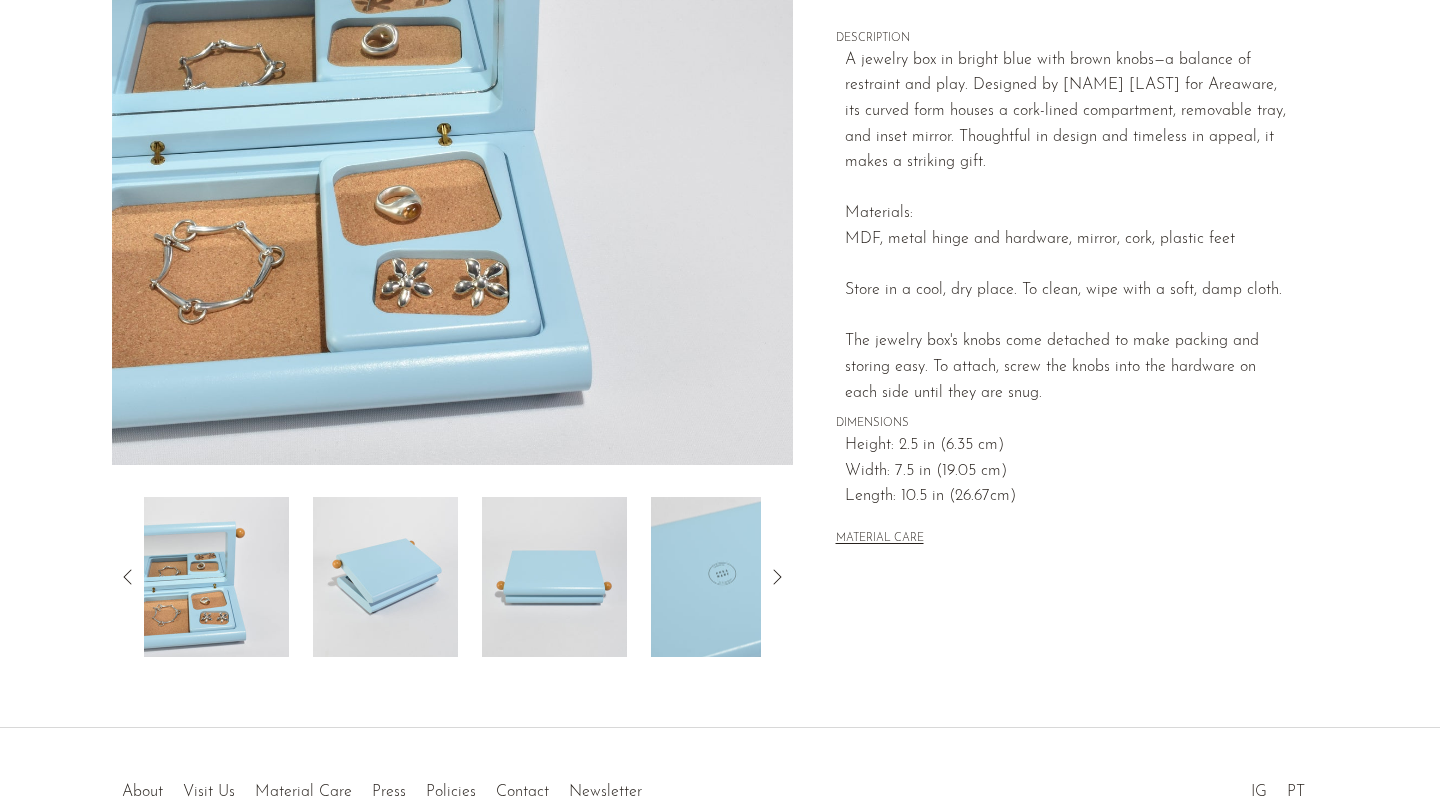 click 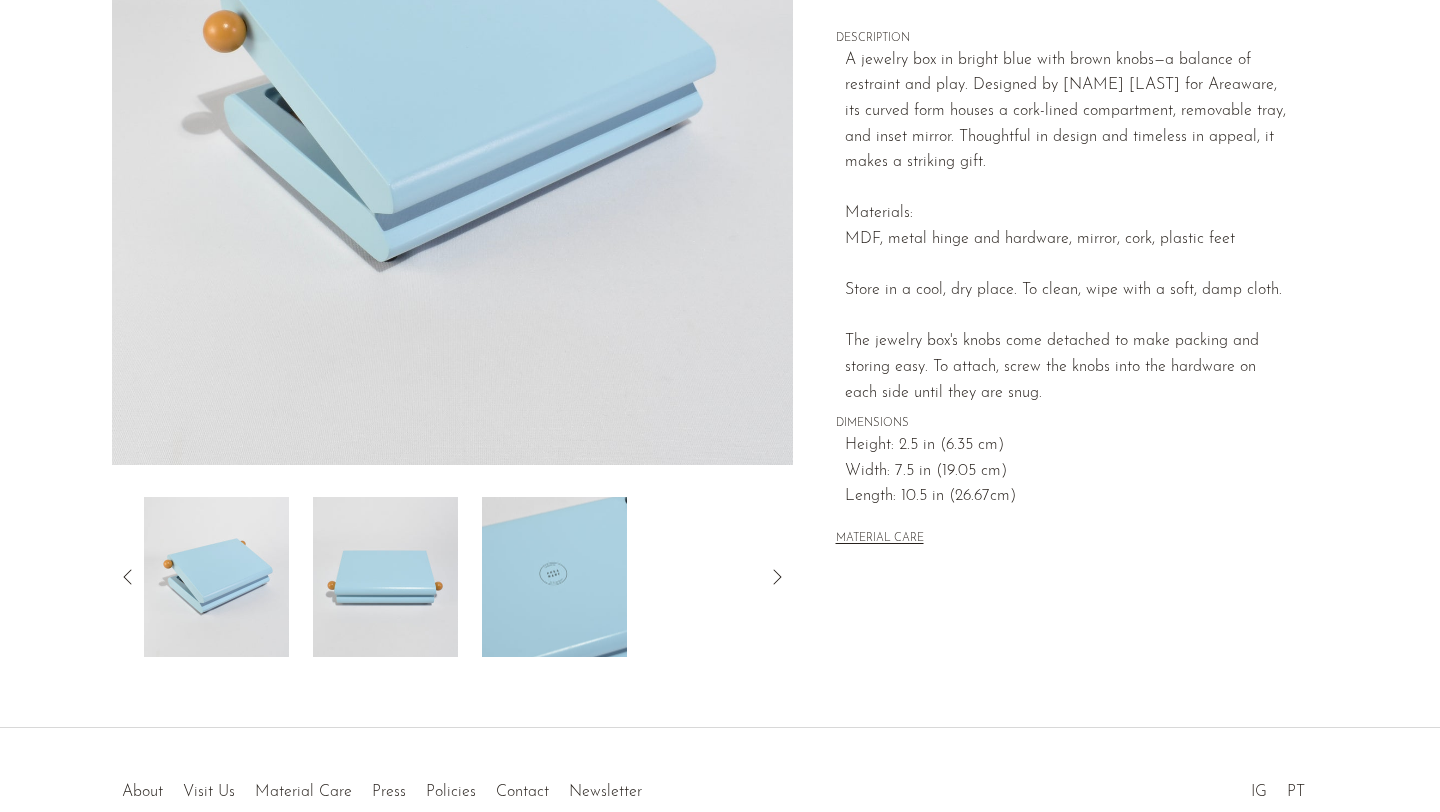 click 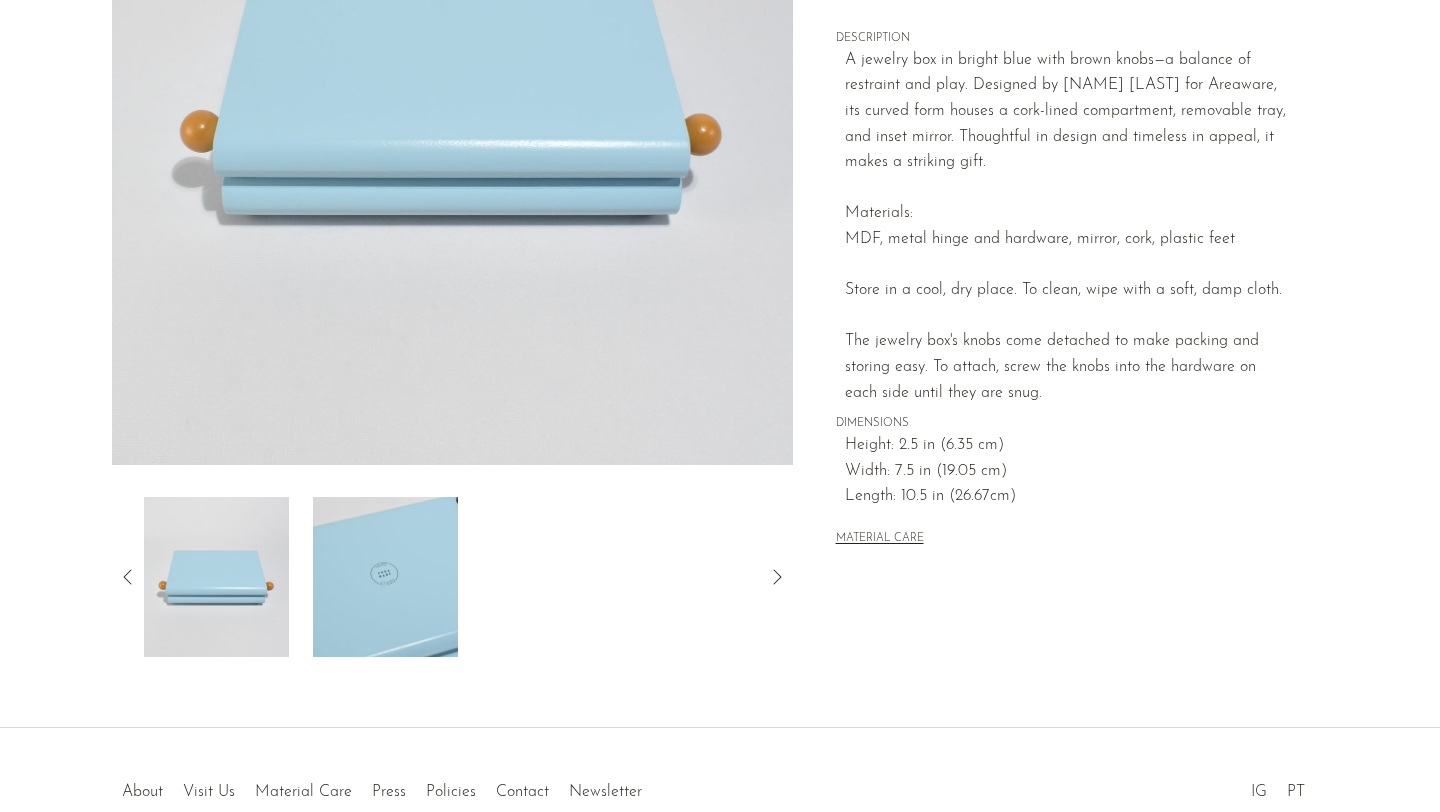 click 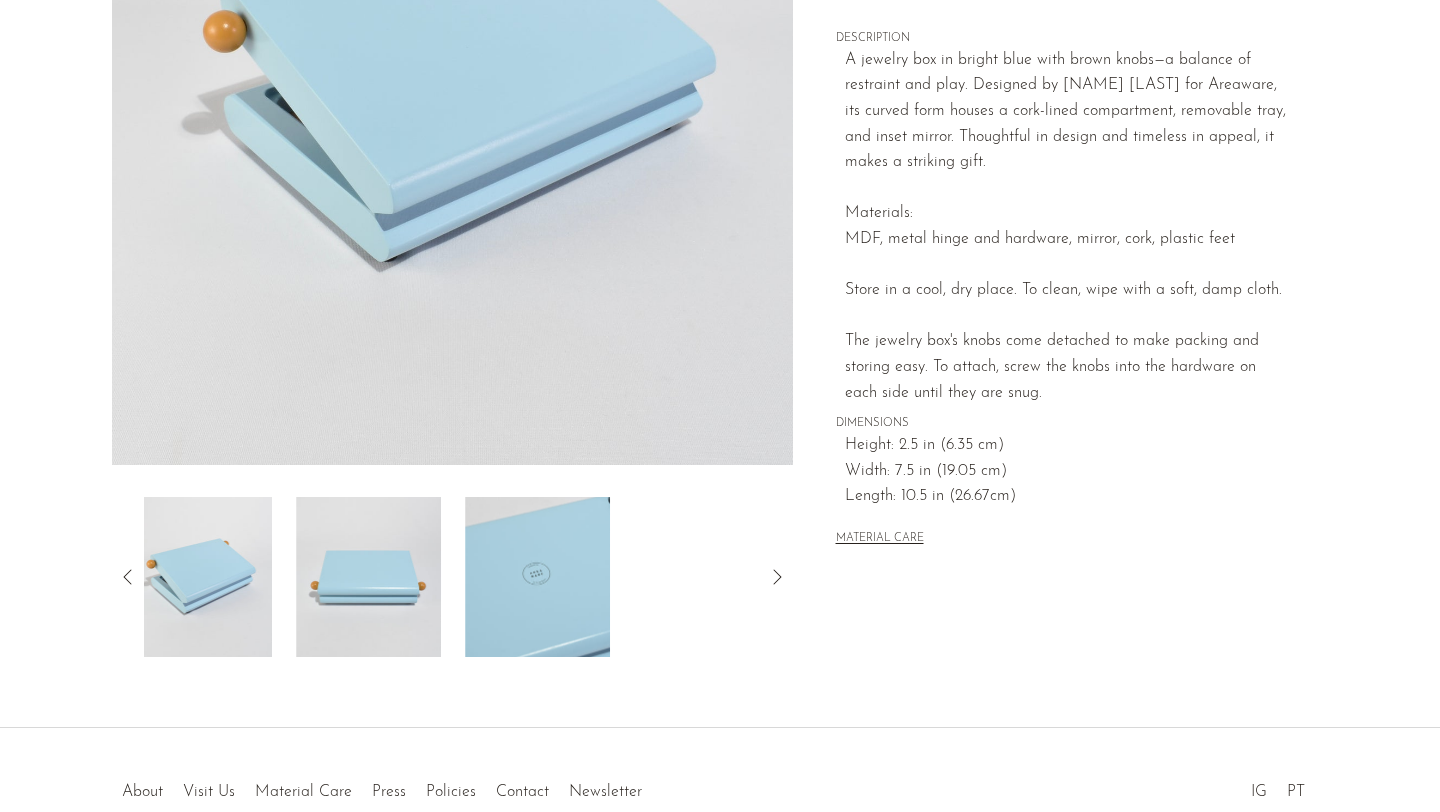 click 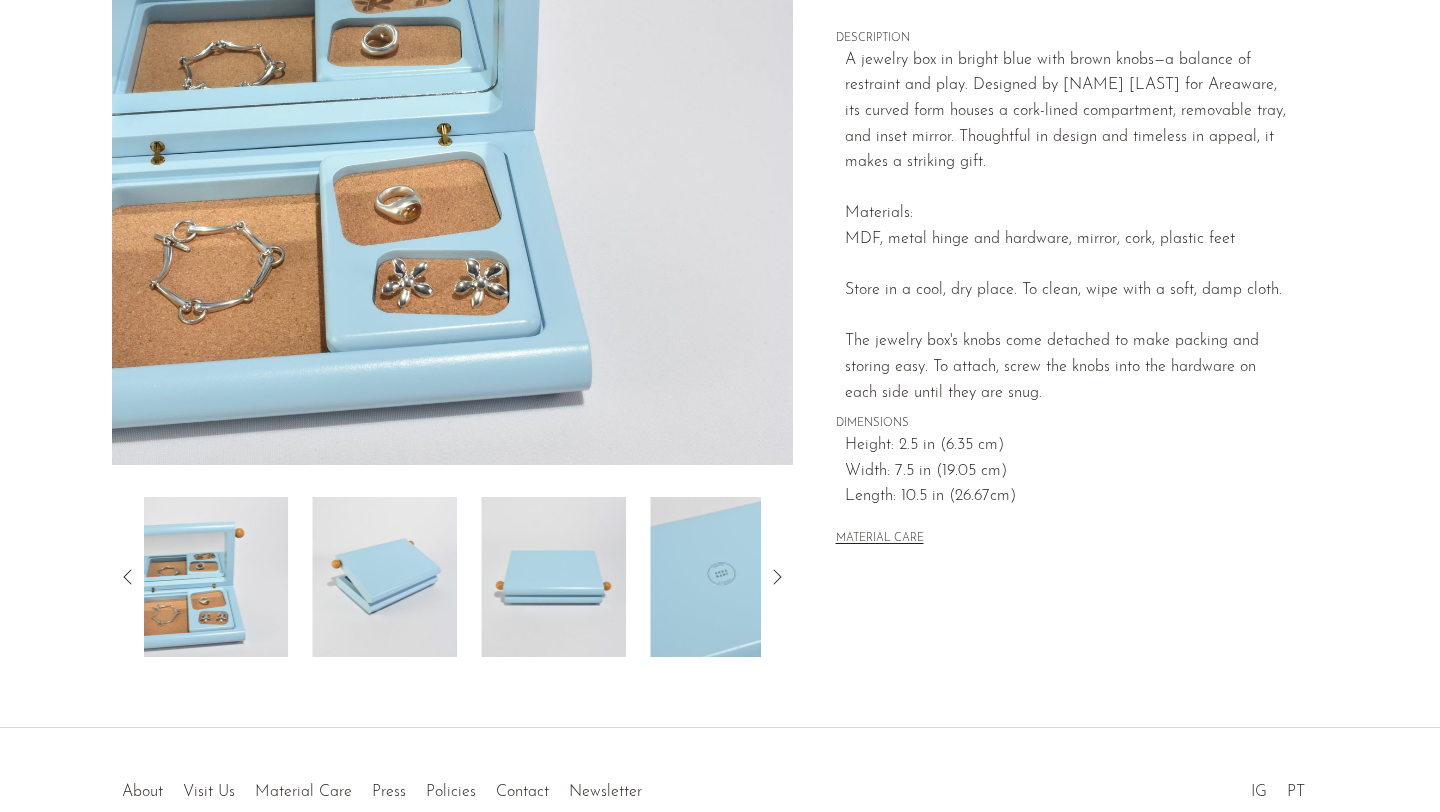 click 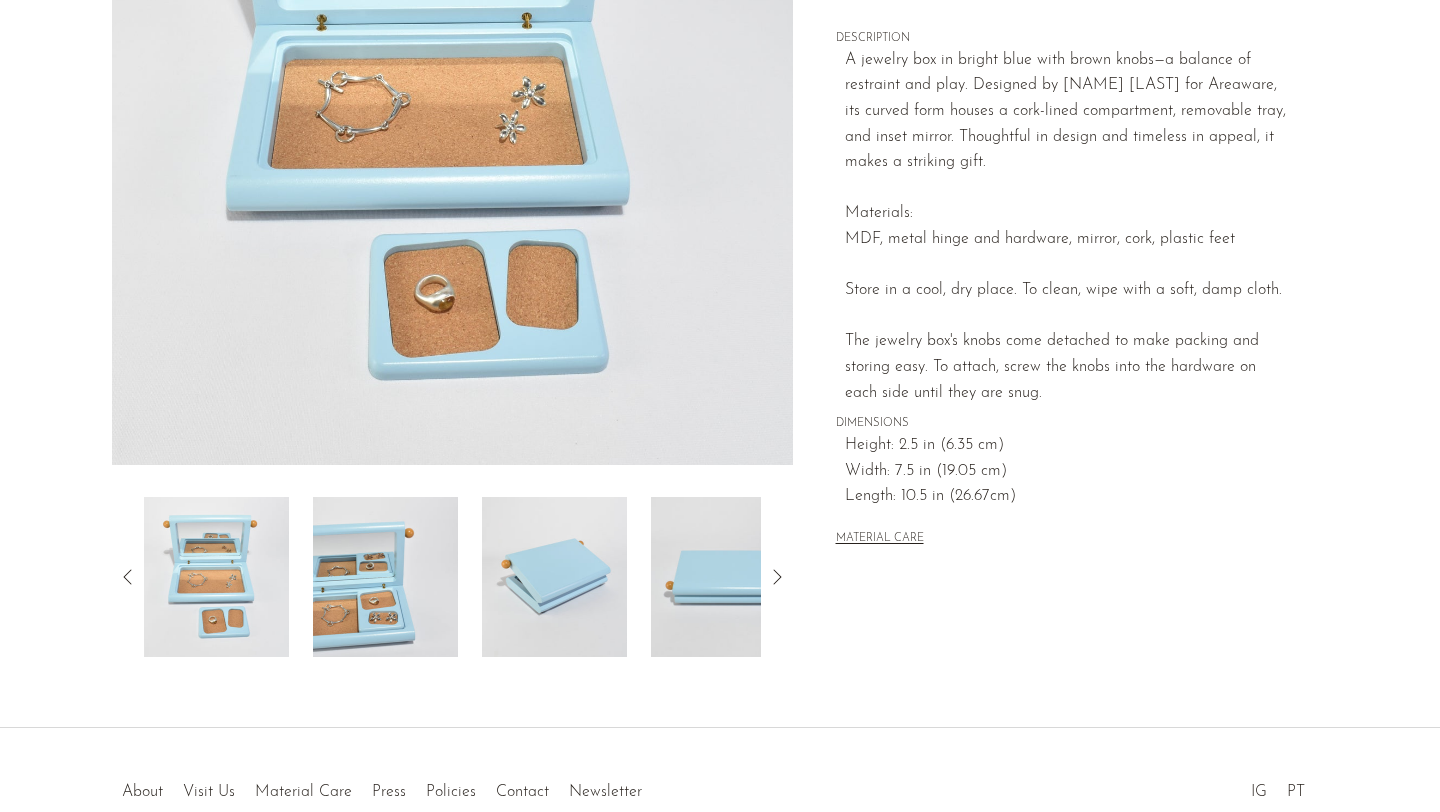 click at bounding box center [216, 577] 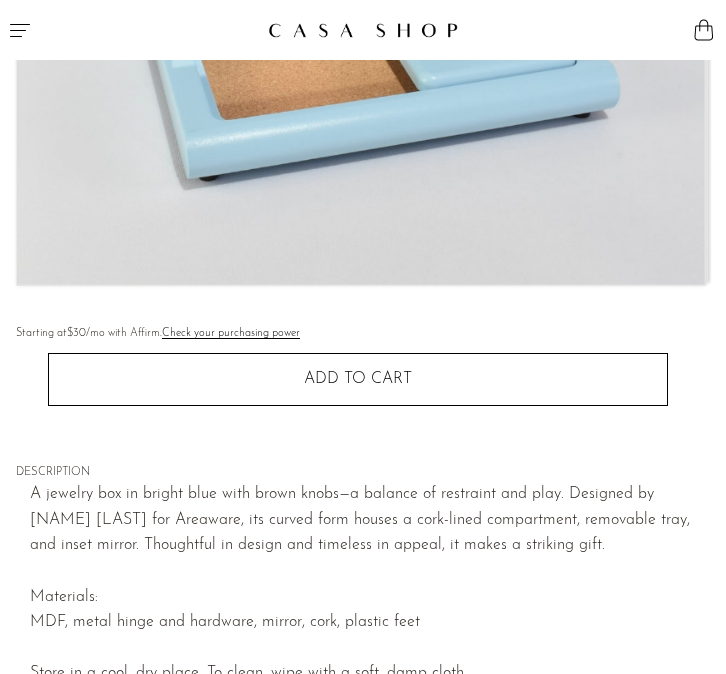 scroll, scrollTop: 981, scrollLeft: 0, axis: vertical 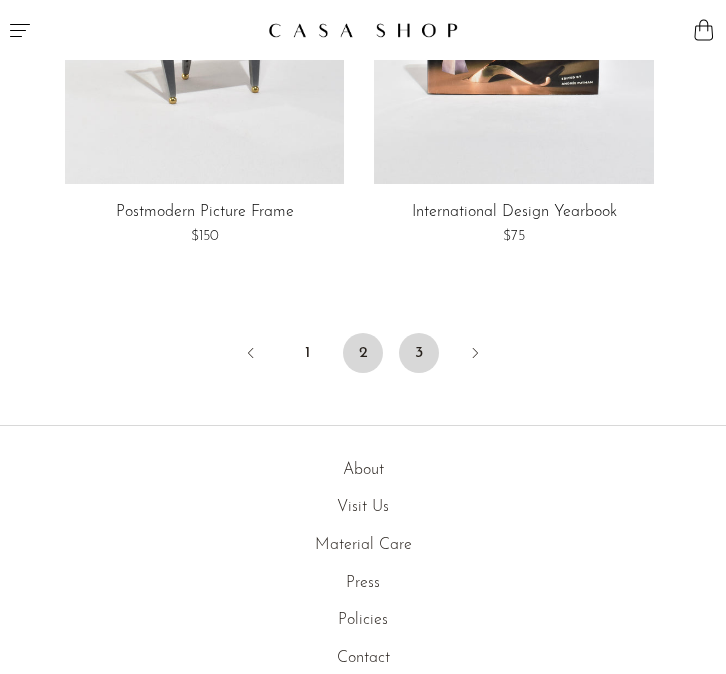 click on "3" at bounding box center [419, 353] 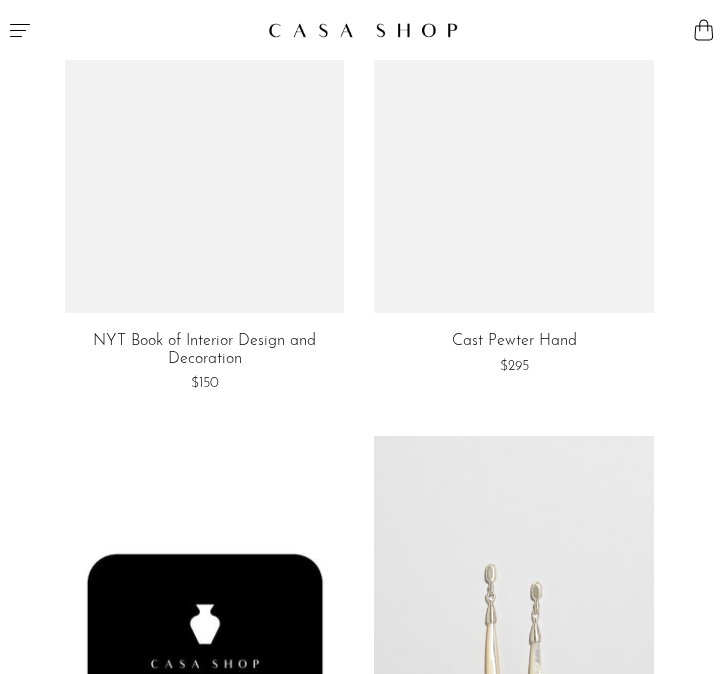 scroll, scrollTop: 3546, scrollLeft: 0, axis: vertical 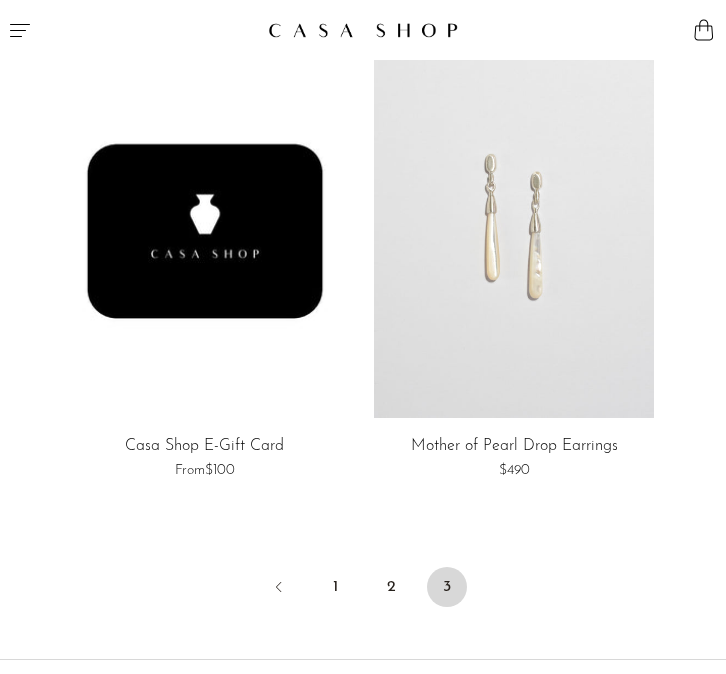 click at bounding box center [181, 30] 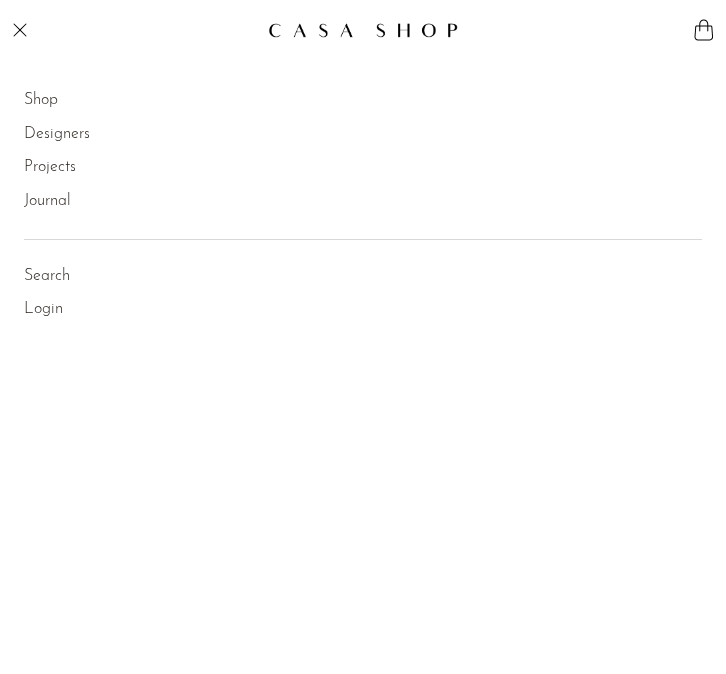 click on "Shop" at bounding box center [41, 101] 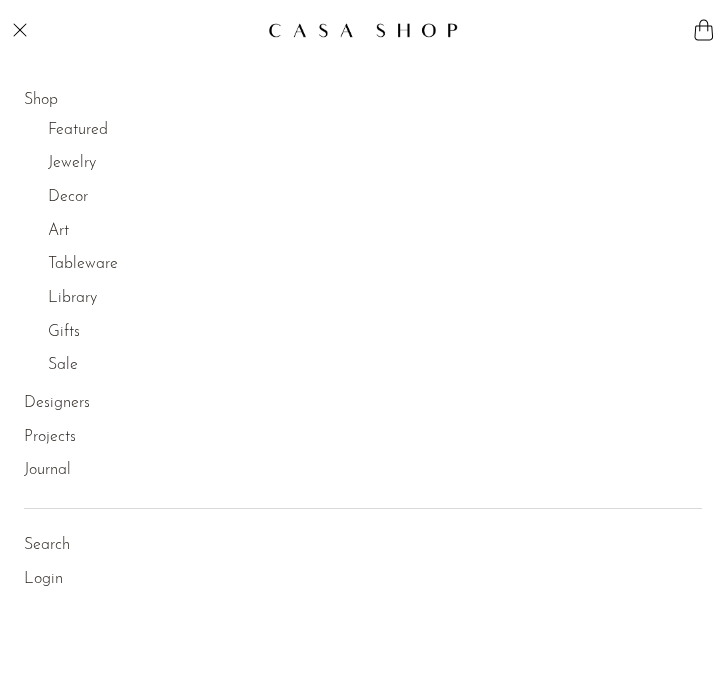 click on "Decor" at bounding box center (68, 198) 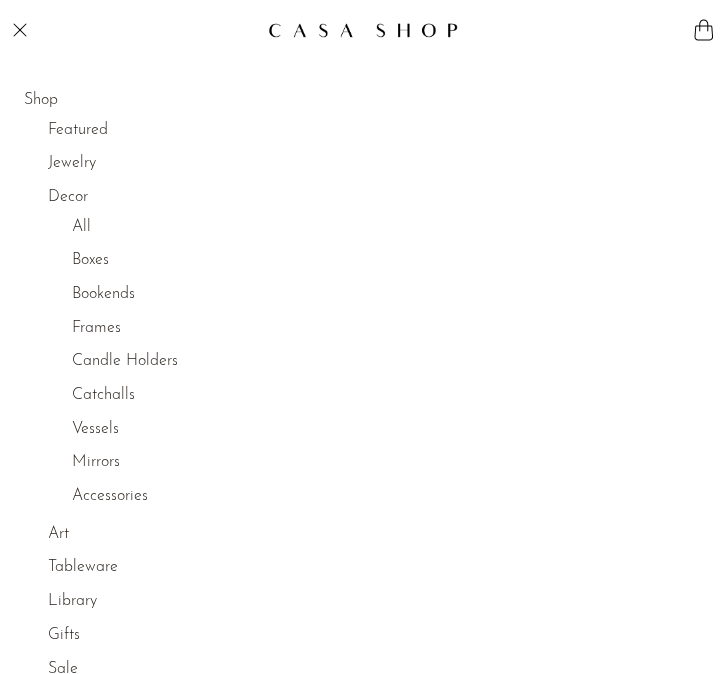 click on "Decor" at bounding box center (68, 198) 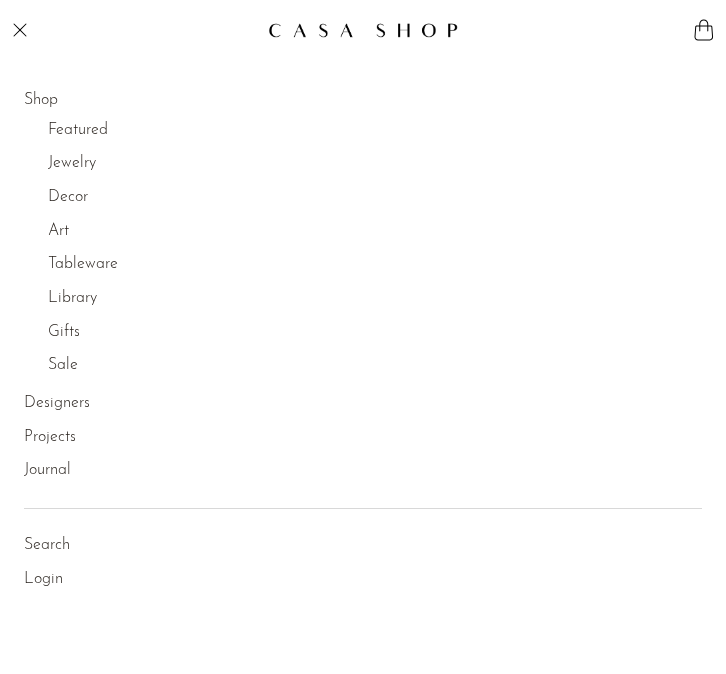 click on "Jewelry" at bounding box center (72, 164) 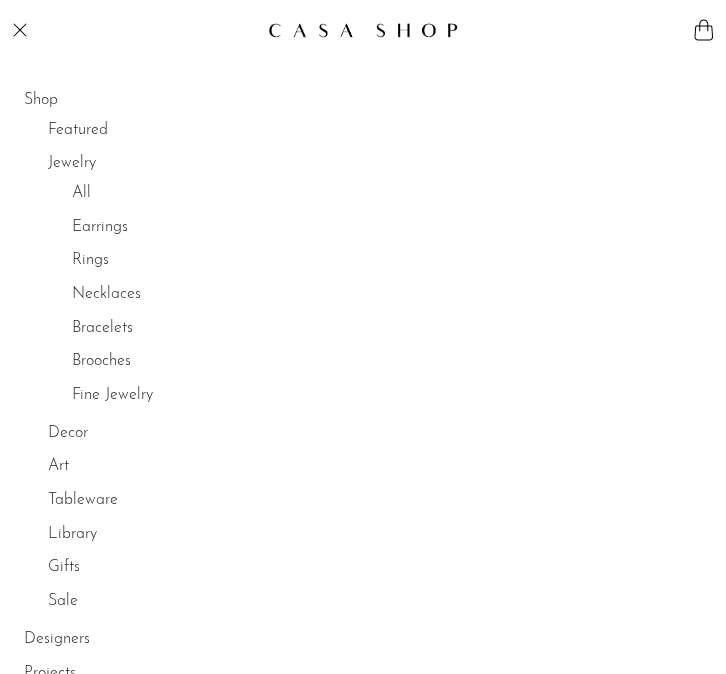 click on "Brooches" at bounding box center (101, 362) 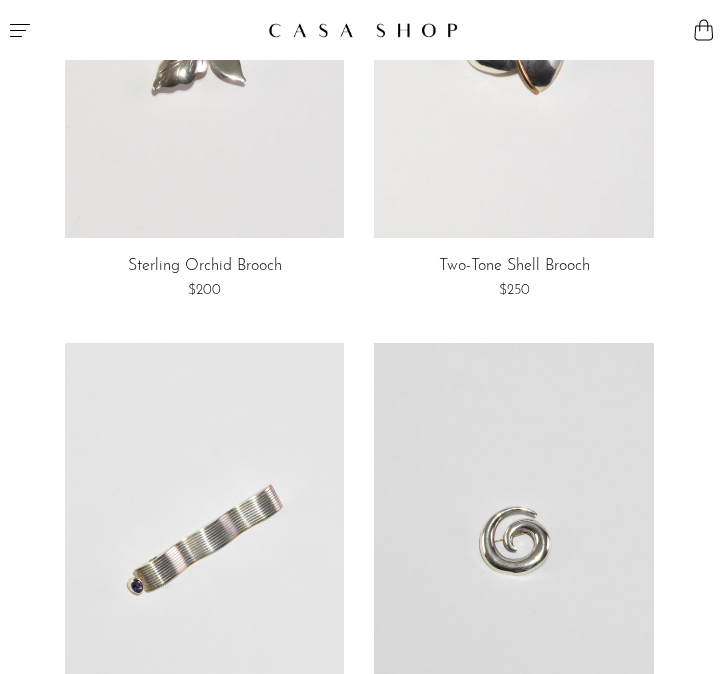 scroll, scrollTop: 660, scrollLeft: 0, axis: vertical 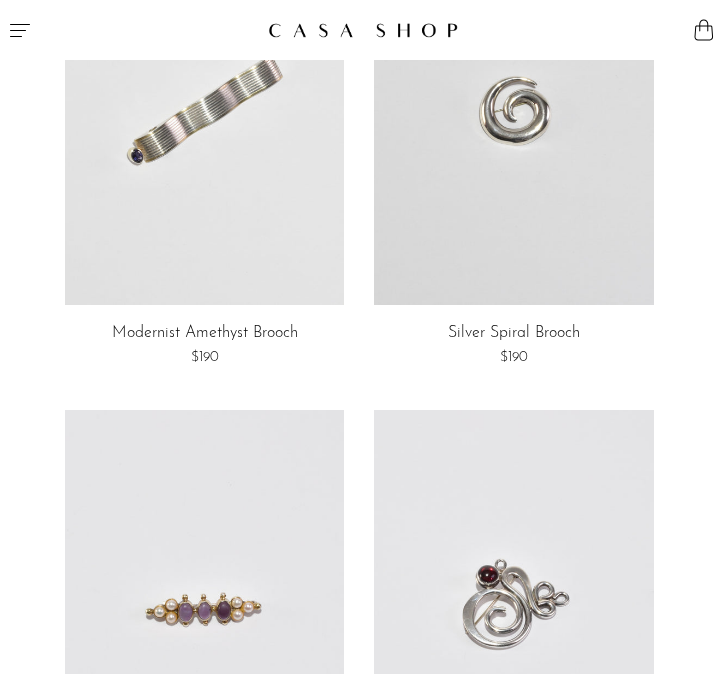click at bounding box center (205, 108) 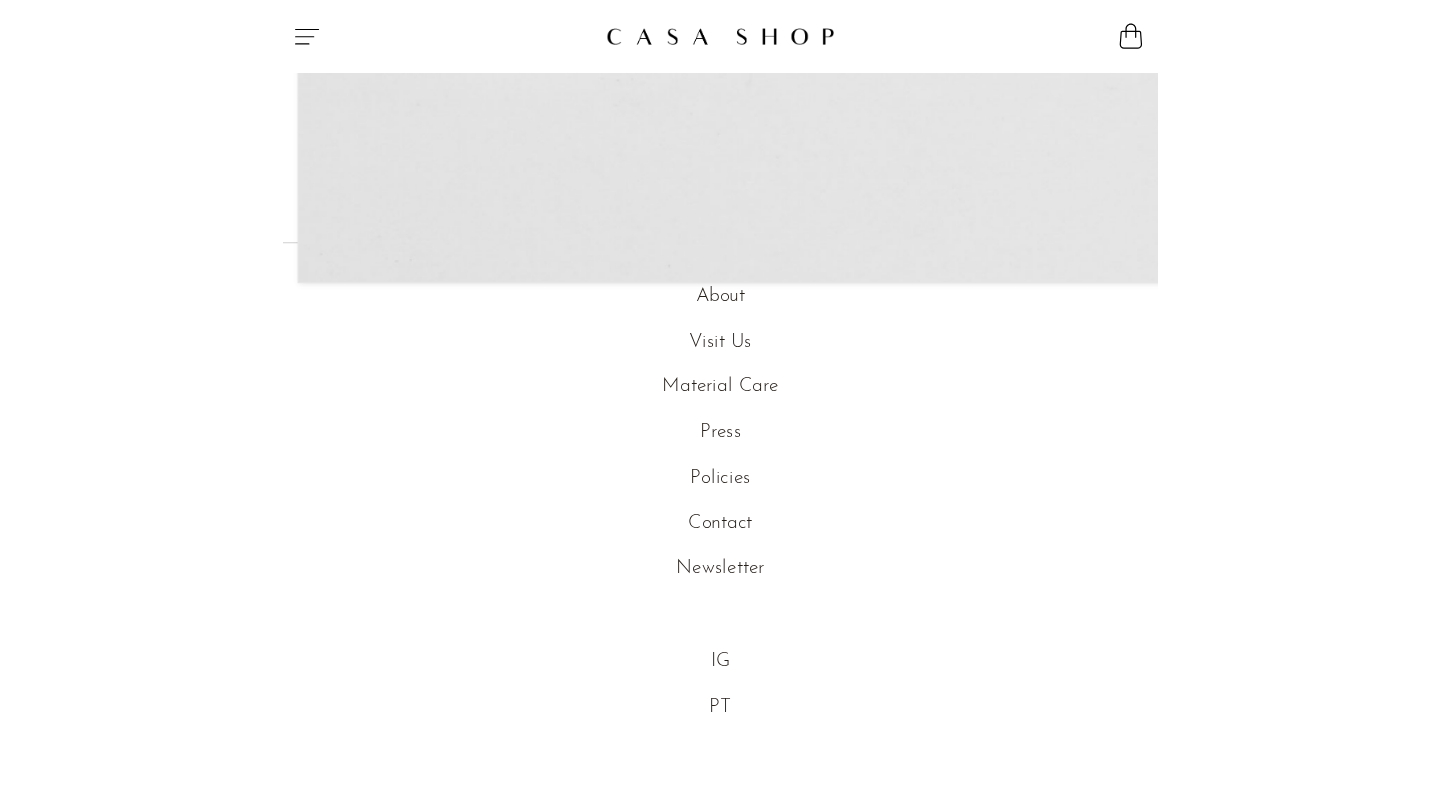 scroll, scrollTop: 402, scrollLeft: 0, axis: vertical 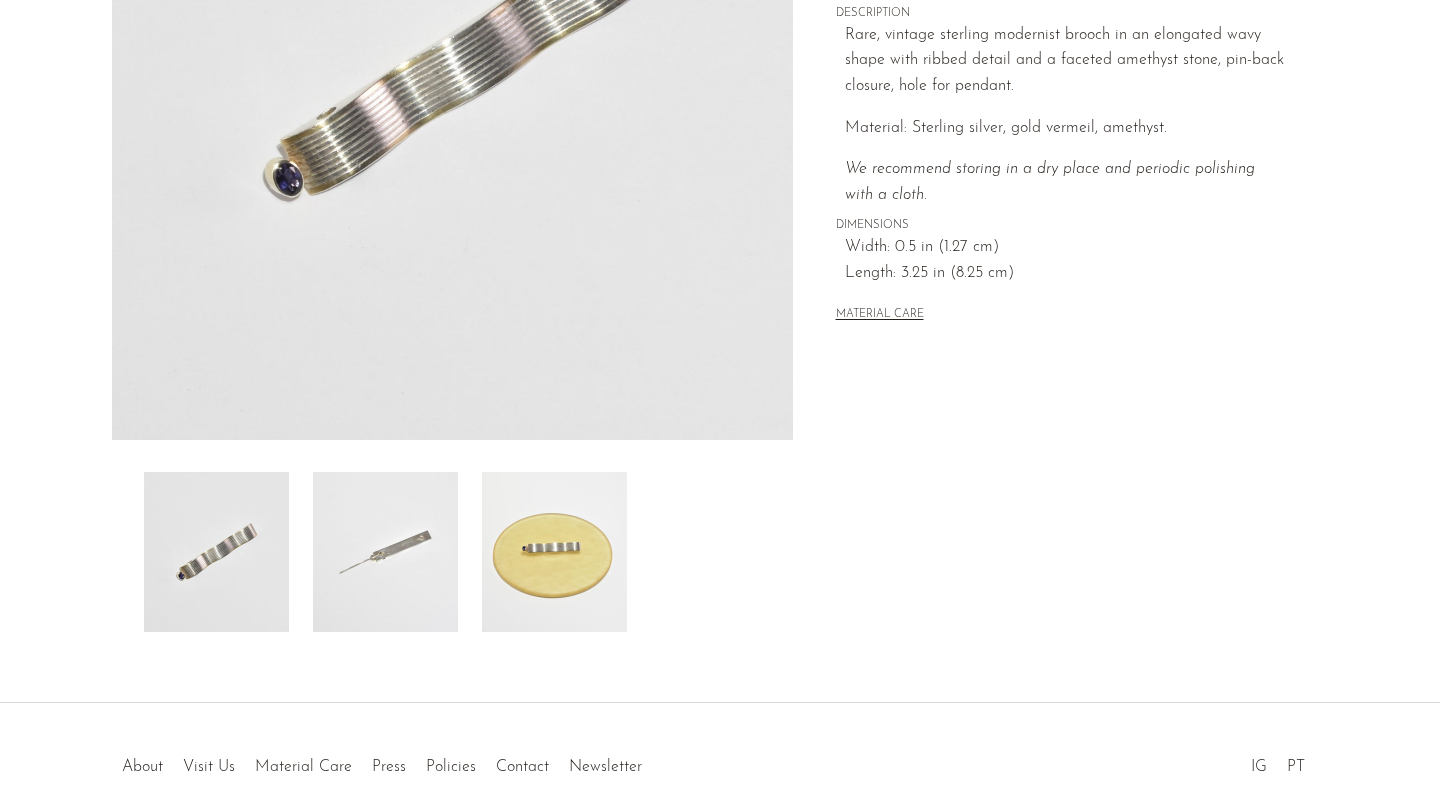 click at bounding box center (554, 552) 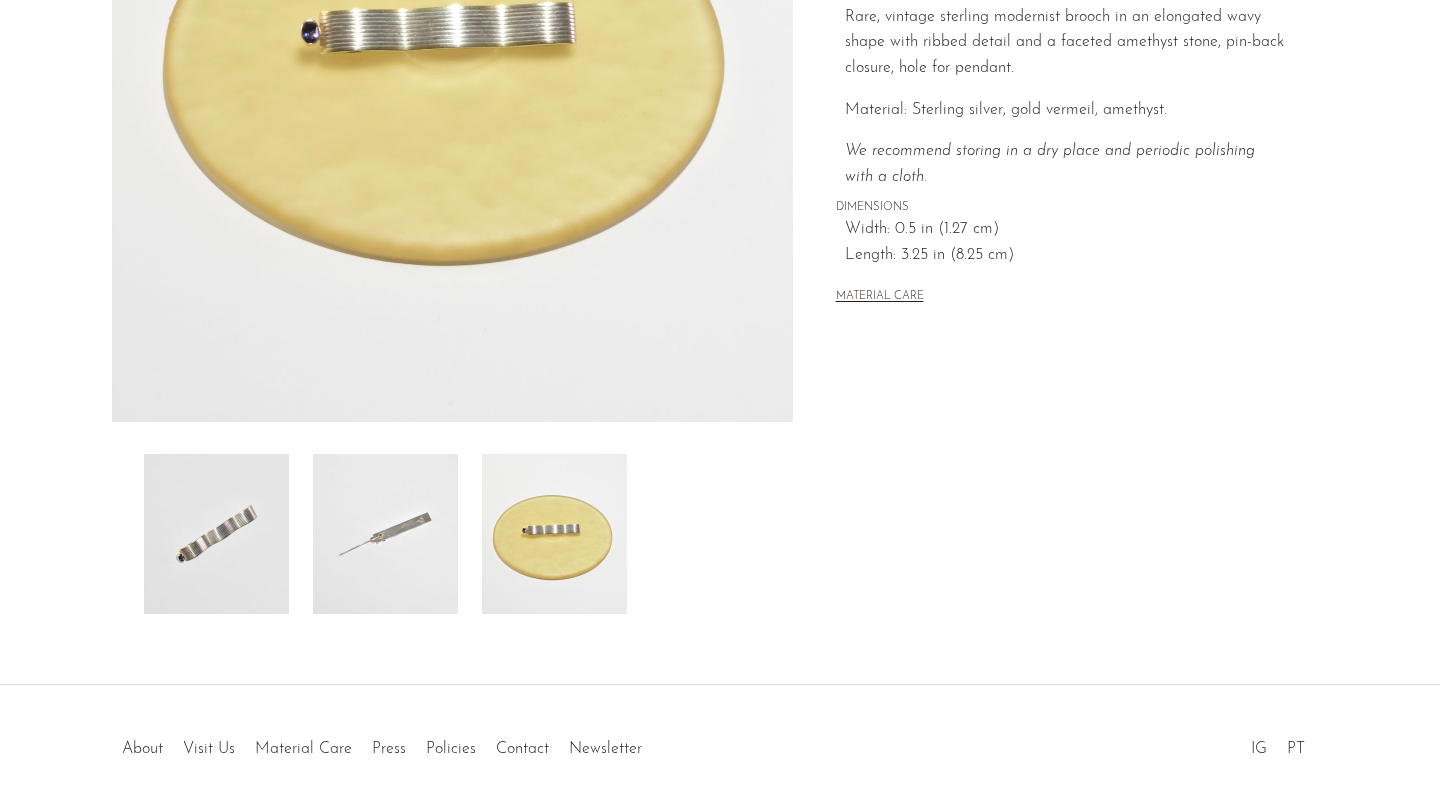 scroll, scrollTop: 490, scrollLeft: 0, axis: vertical 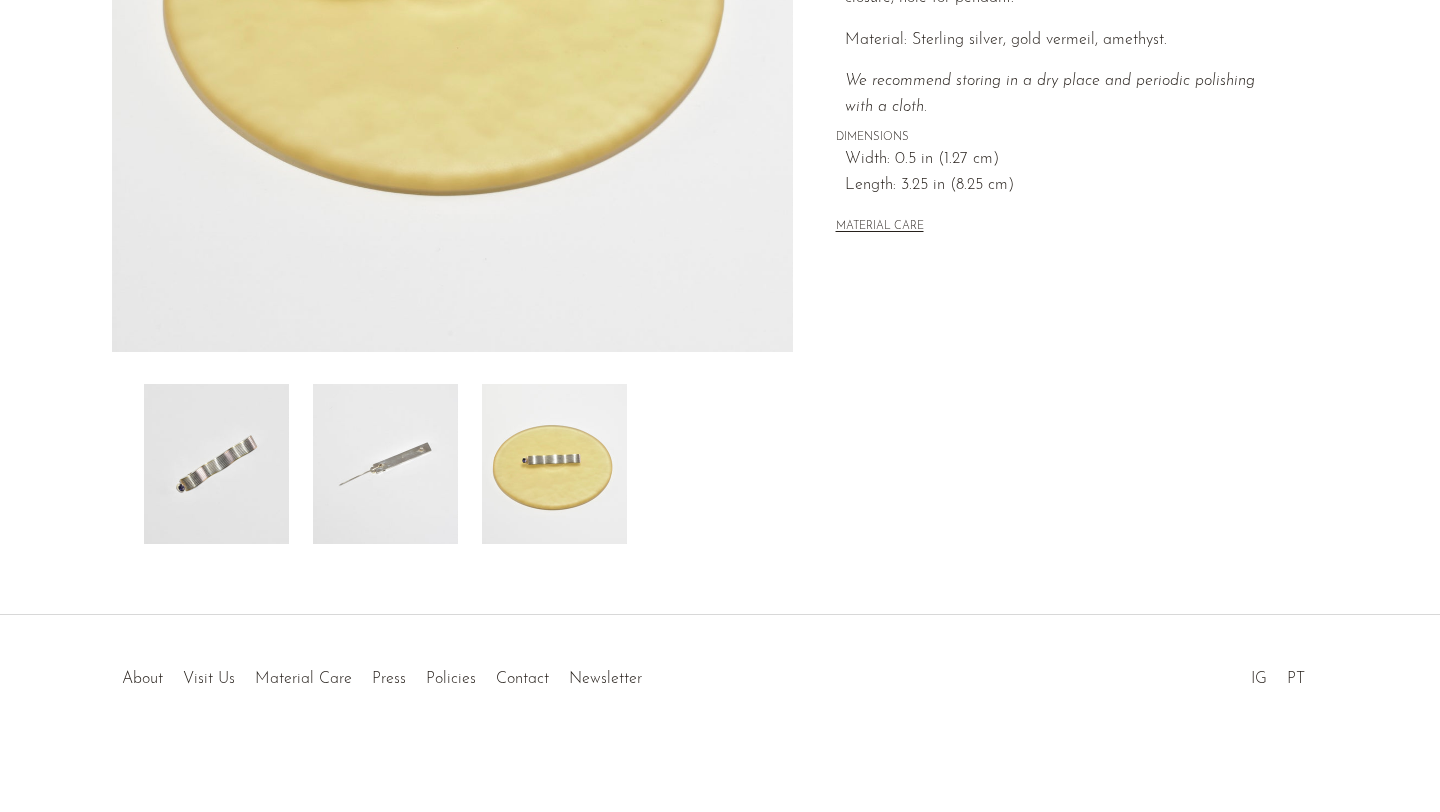 drag, startPoint x: 548, startPoint y: 522, endPoint x: 381, endPoint y: 454, distance: 180.31361 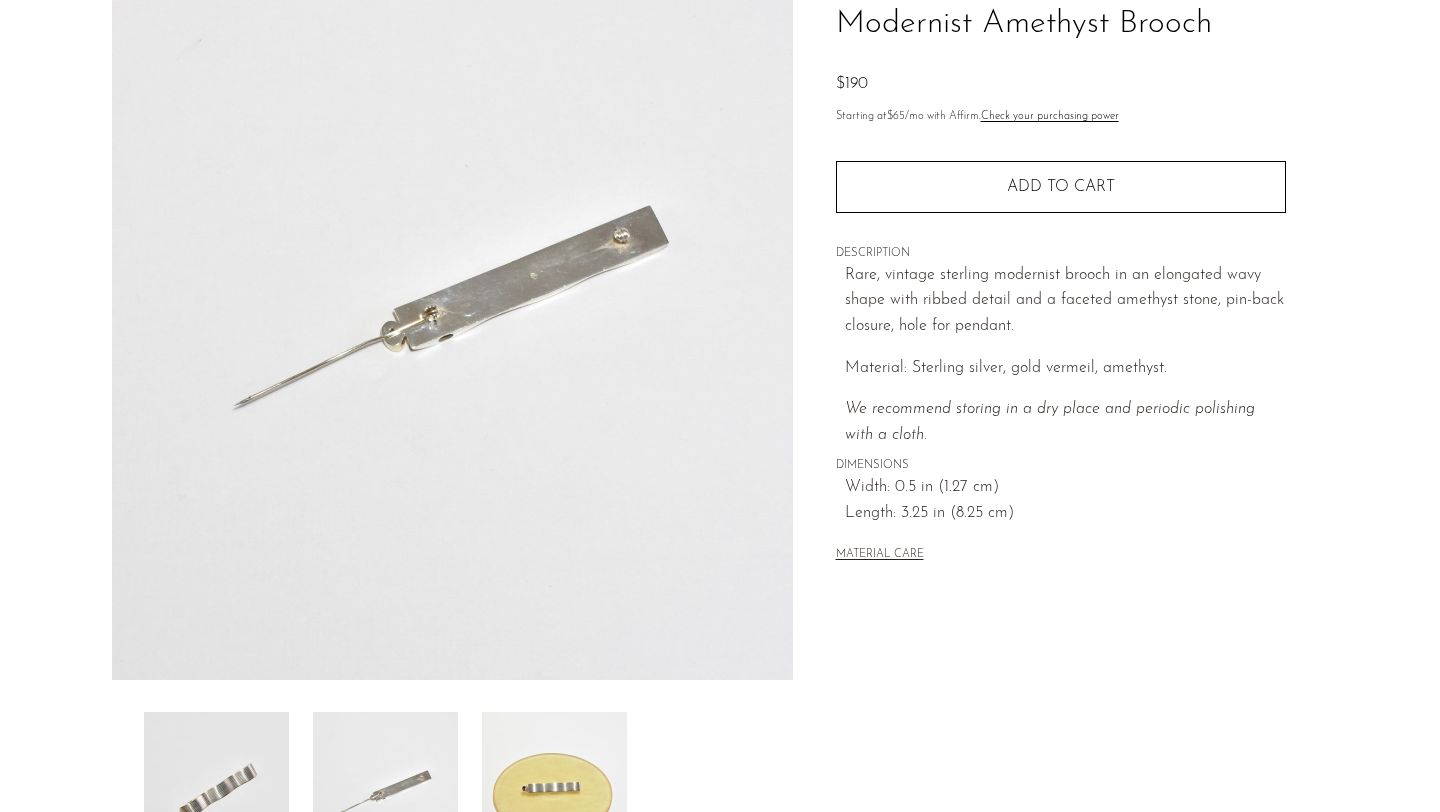scroll, scrollTop: 490, scrollLeft: 0, axis: vertical 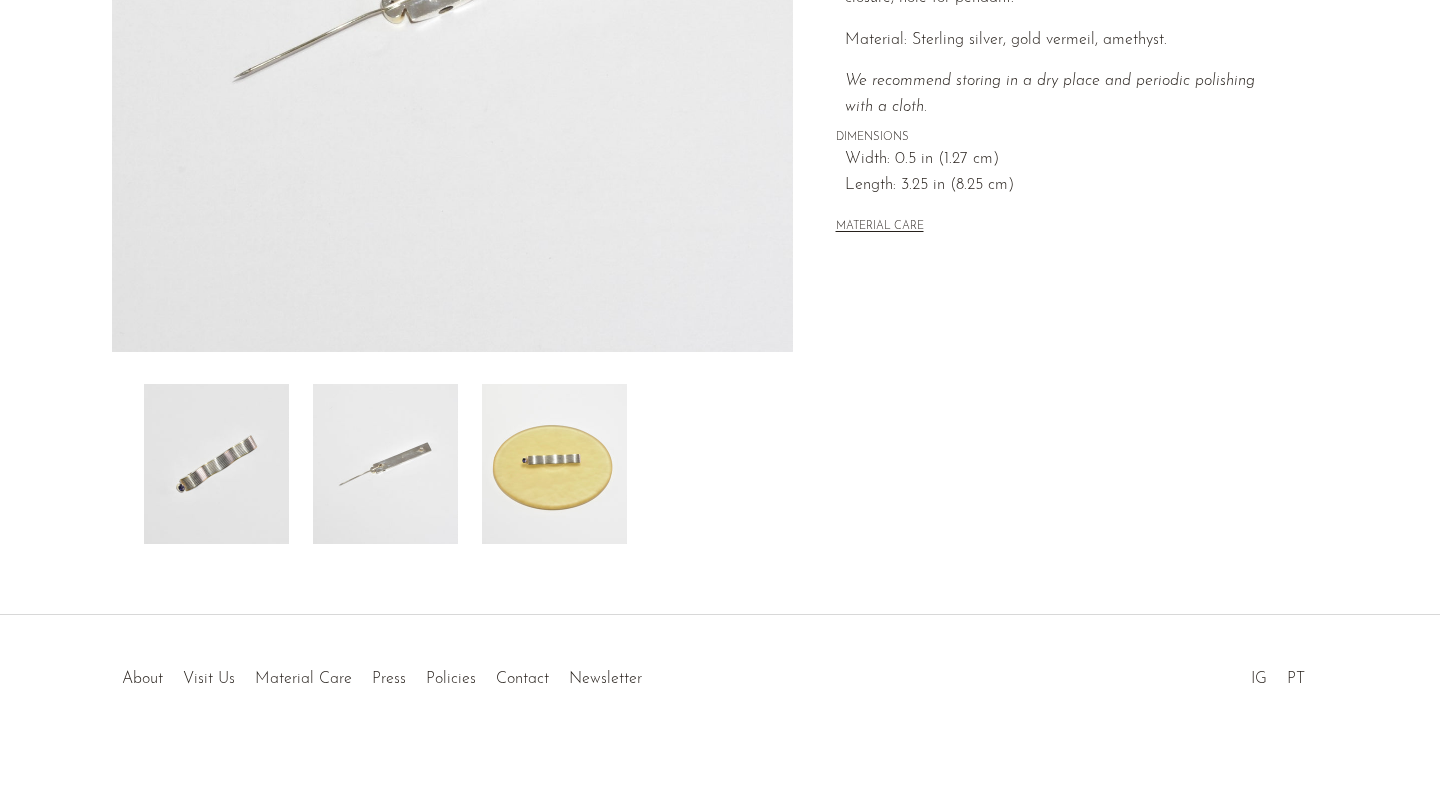 drag, startPoint x: 381, startPoint y: 454, endPoint x: 1268, endPoint y: 676, distance: 914.3593 